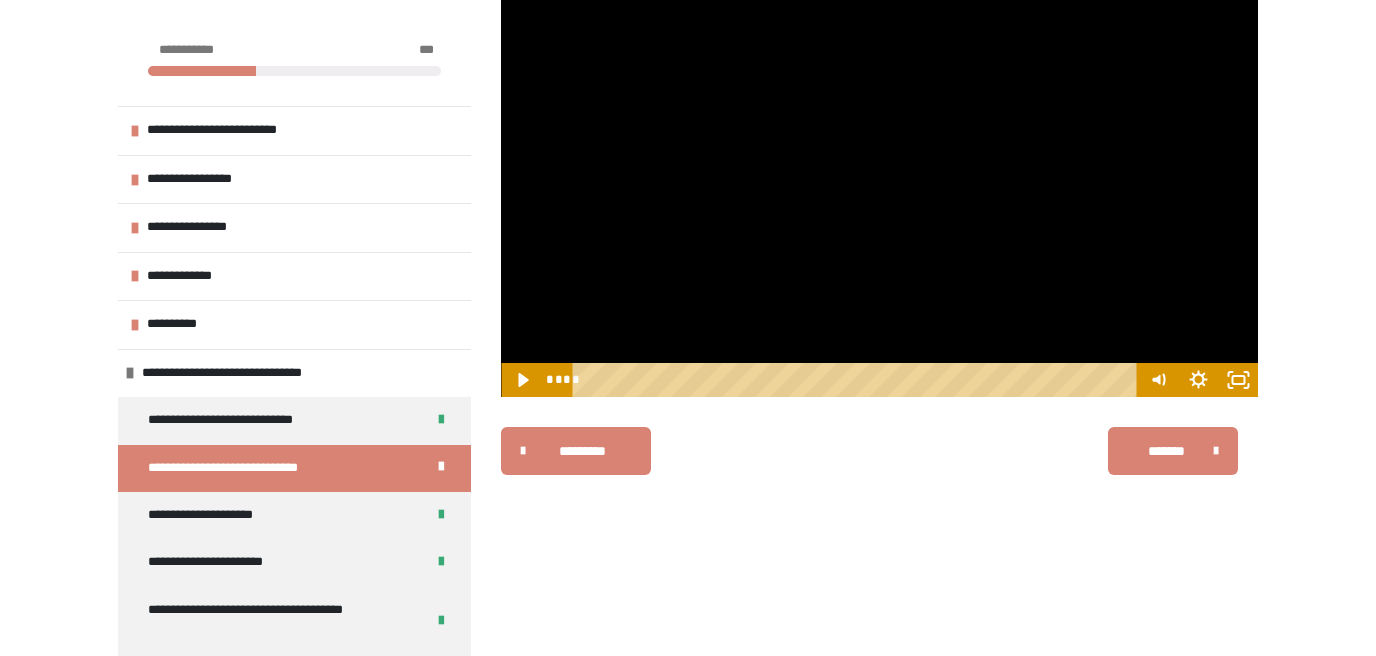 scroll, scrollTop: 339, scrollLeft: 0, axis: vertical 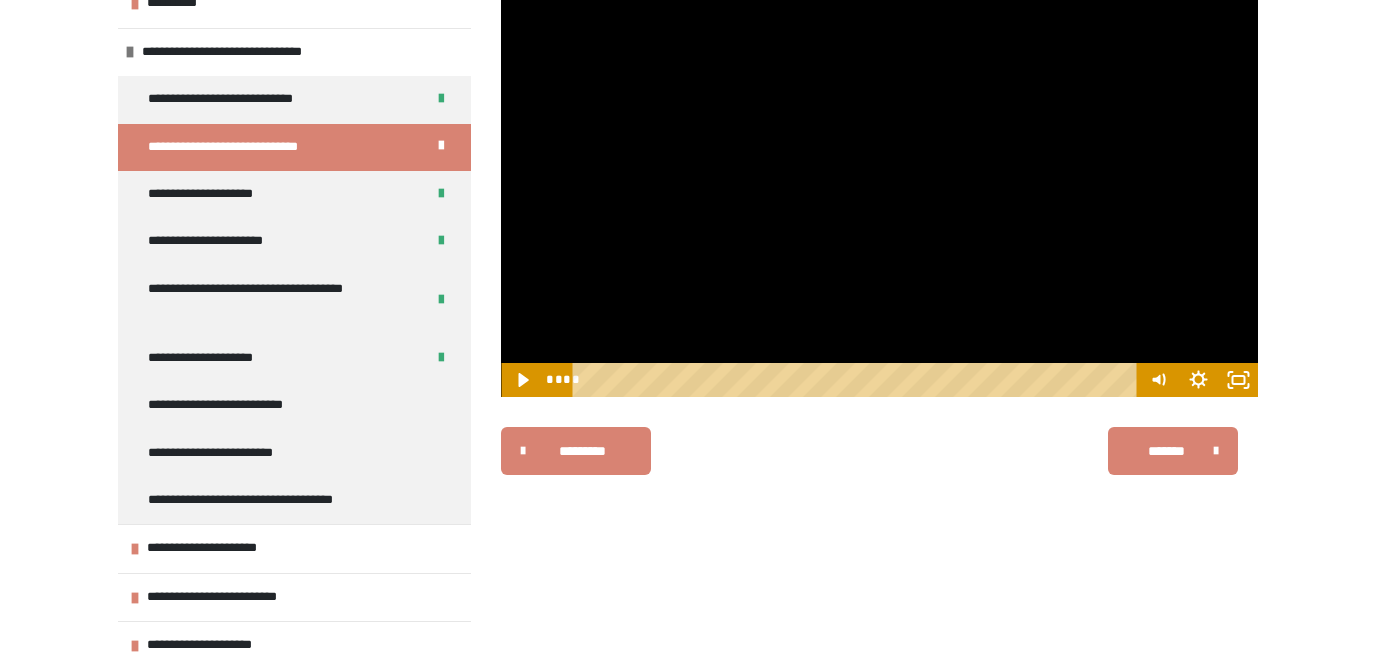 click at bounding box center [879, 184] 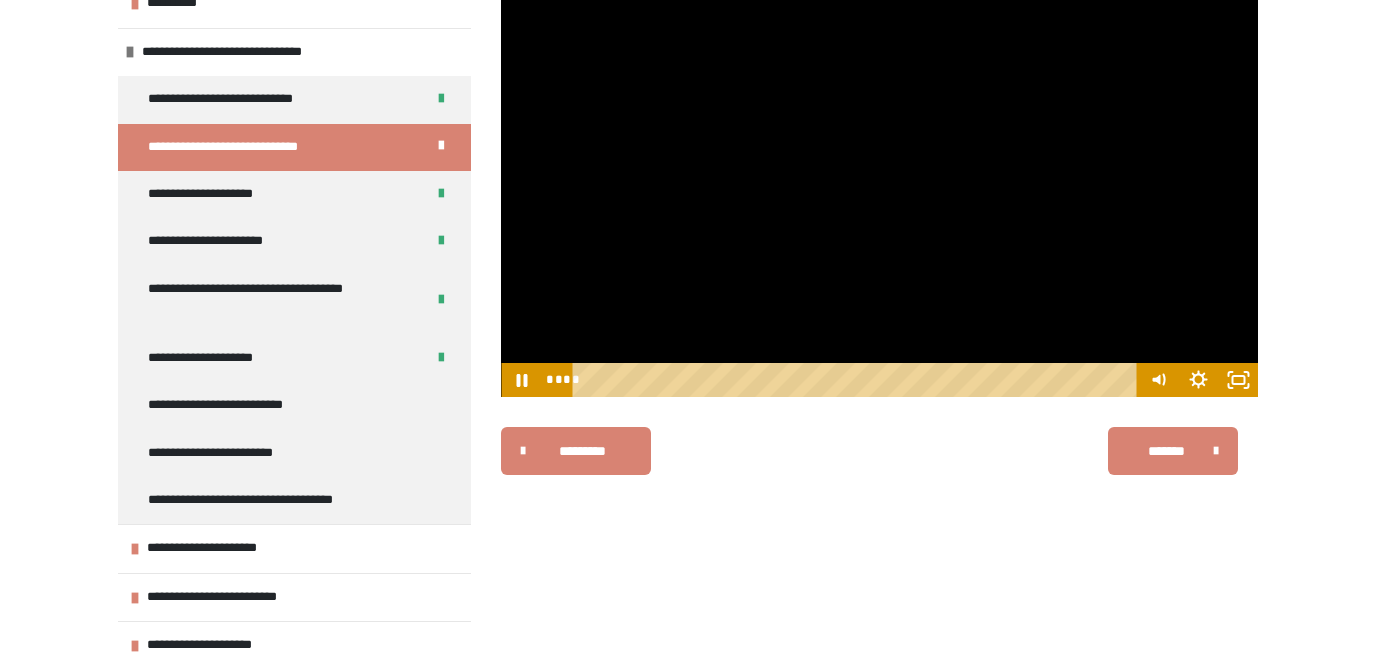 click at bounding box center [879, 184] 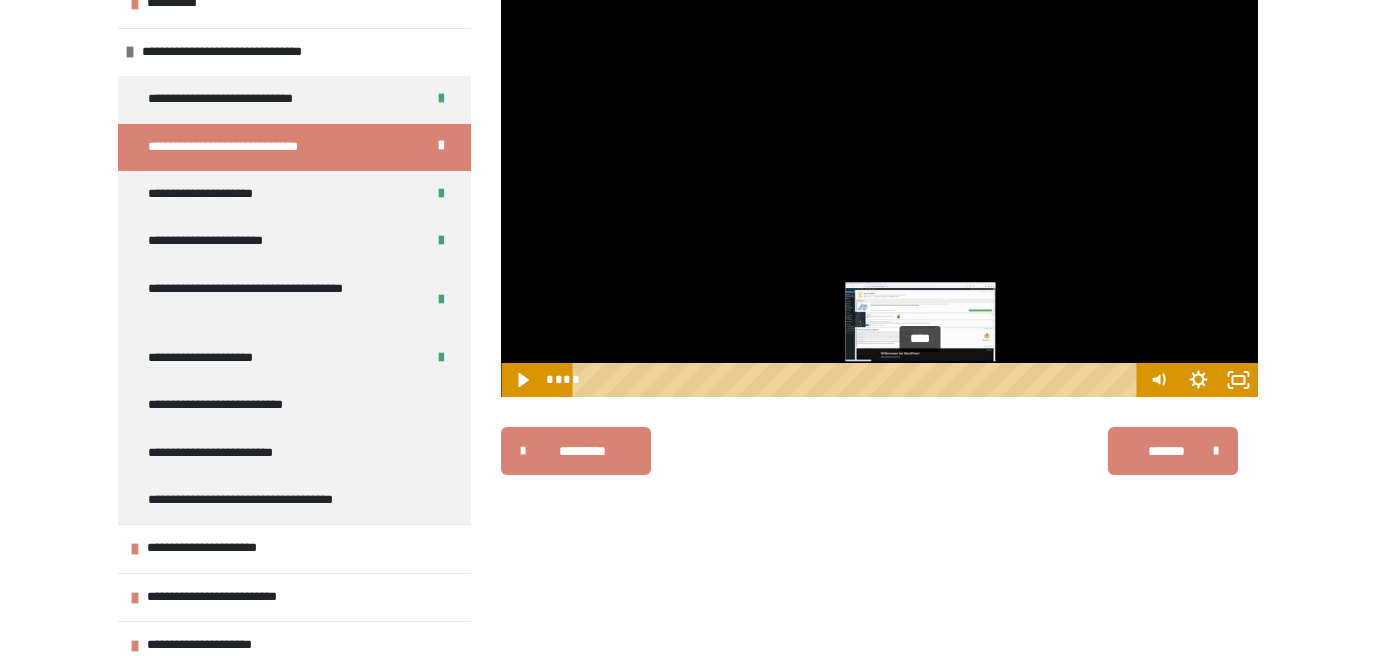 click on "****" at bounding box center [858, 380] 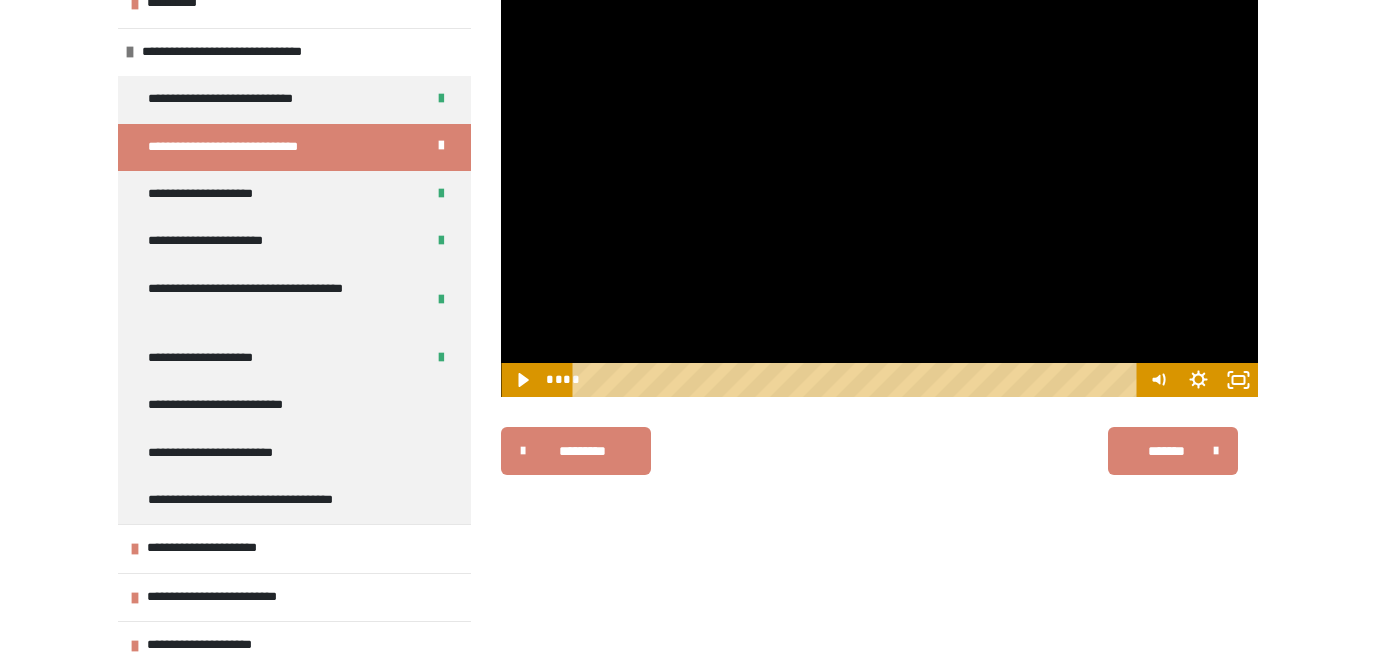 click at bounding box center (879, 184) 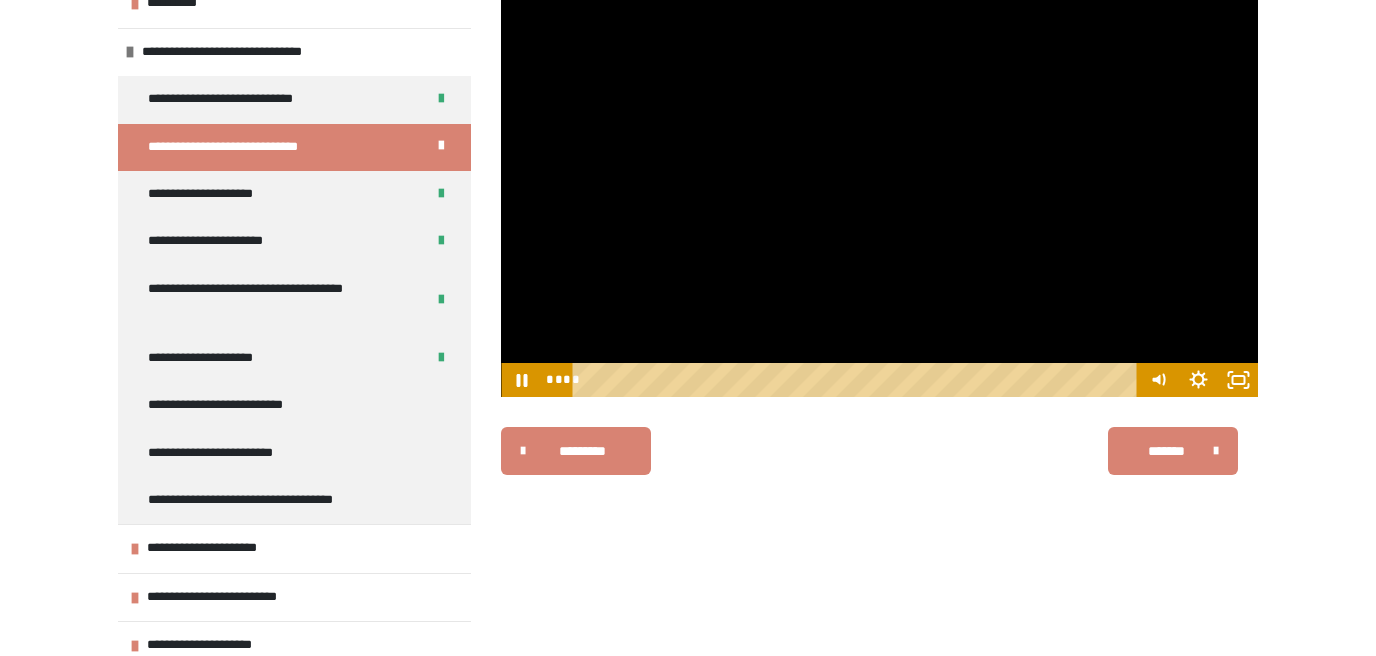 click at bounding box center [879, 184] 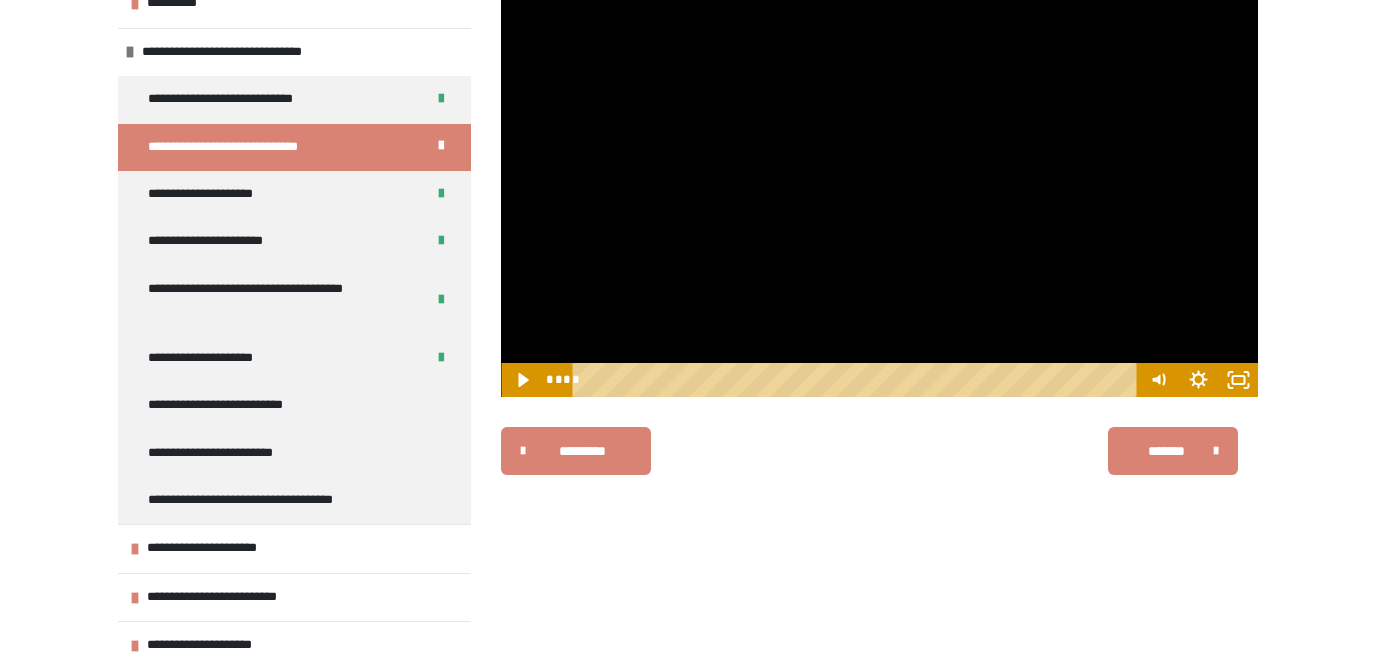 click at bounding box center [879, 184] 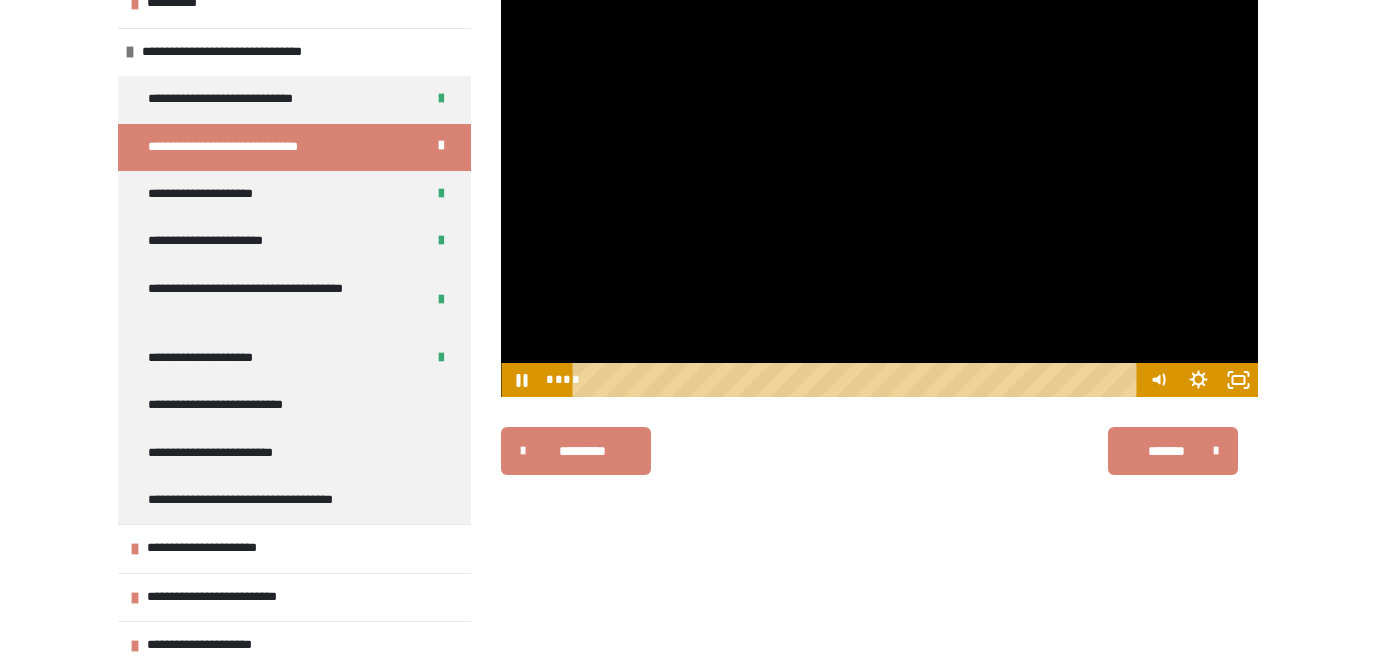 click at bounding box center (879, 184) 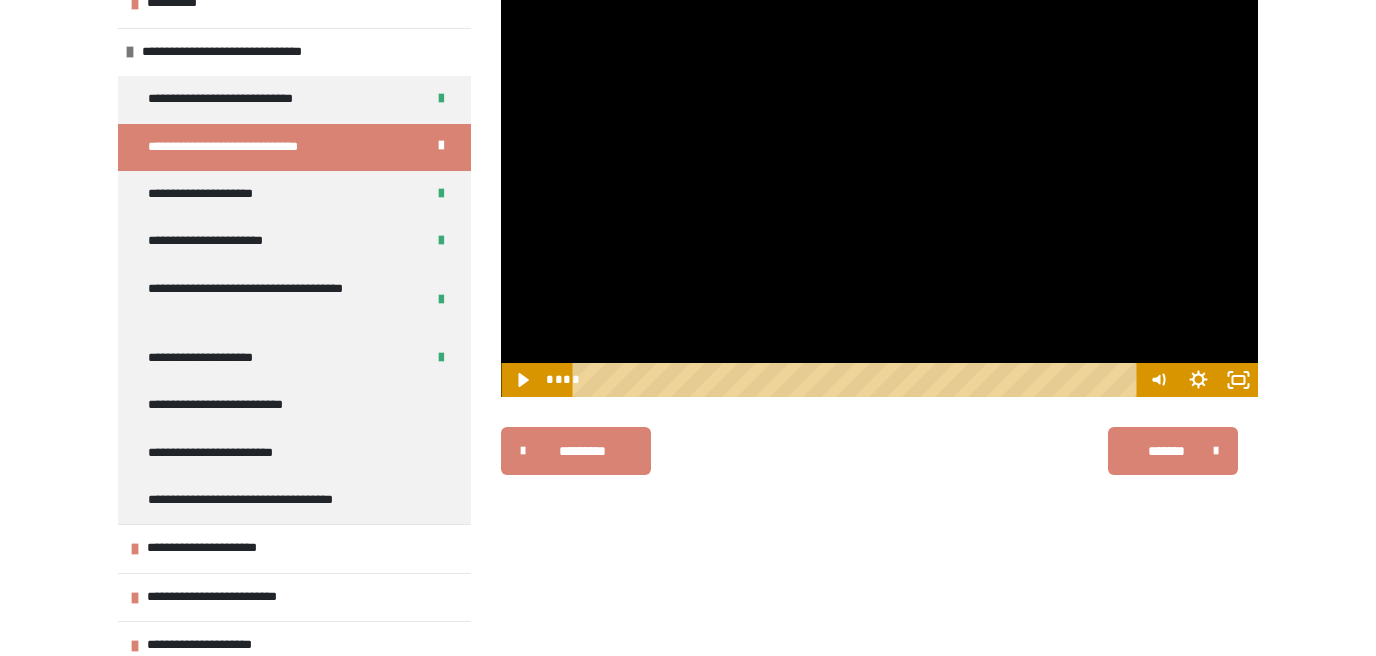 click at bounding box center [879, 184] 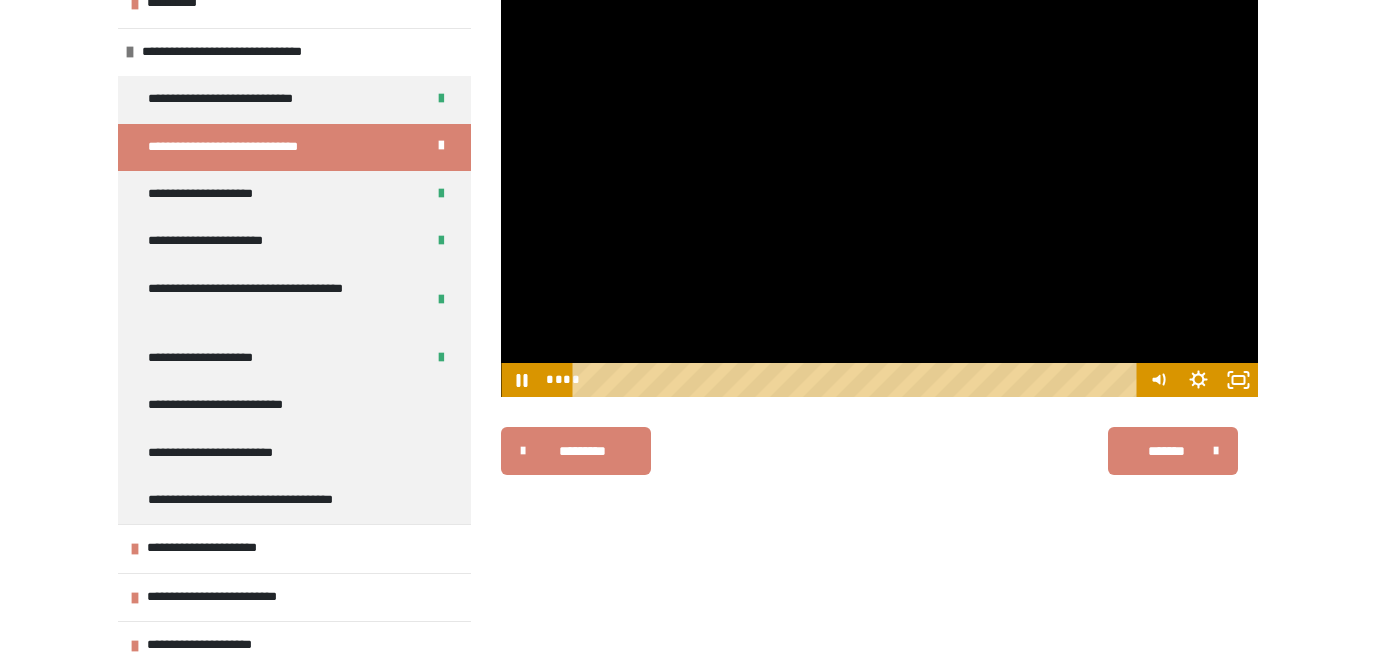 click at bounding box center (879, 184) 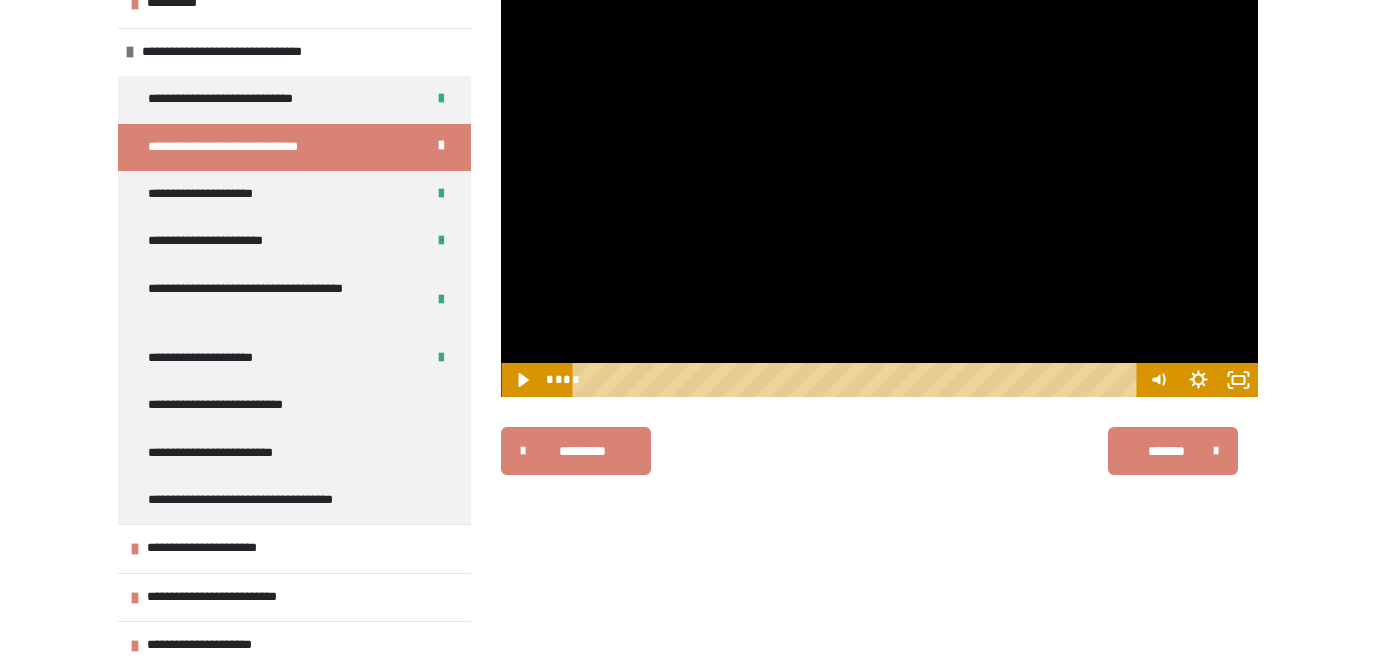 click at bounding box center (879, 184) 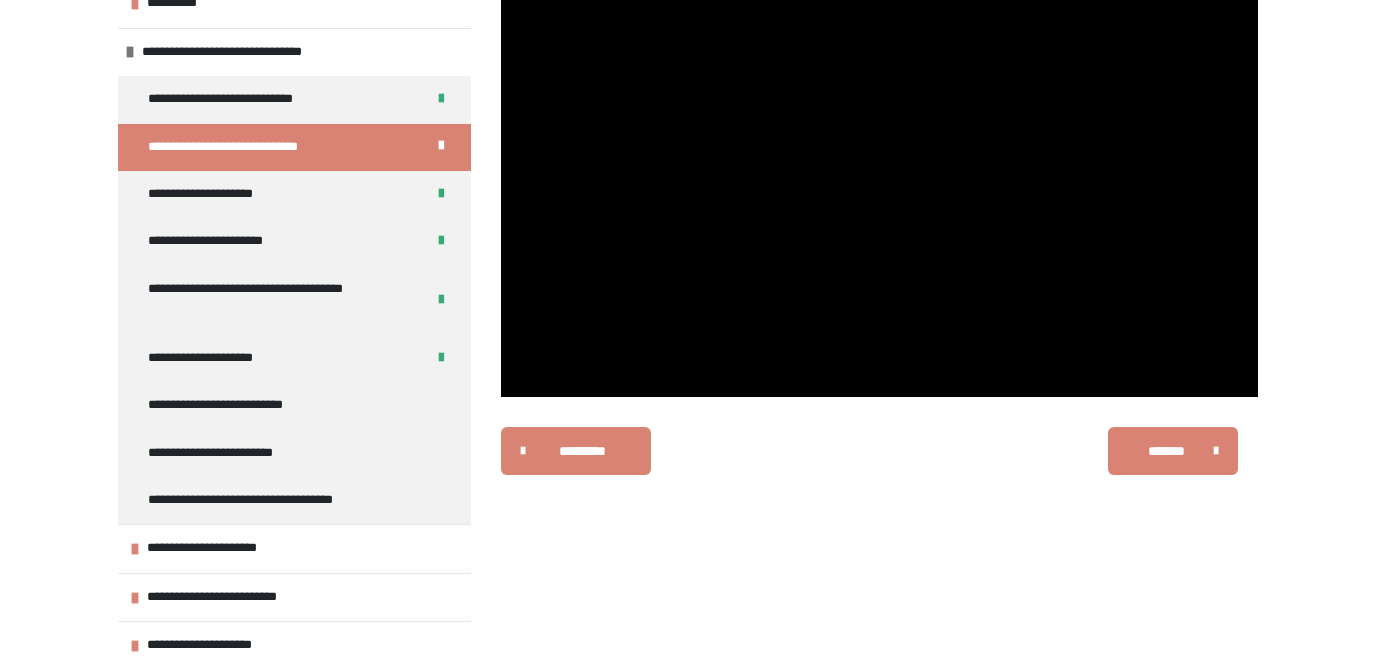 click at bounding box center (879, 184) 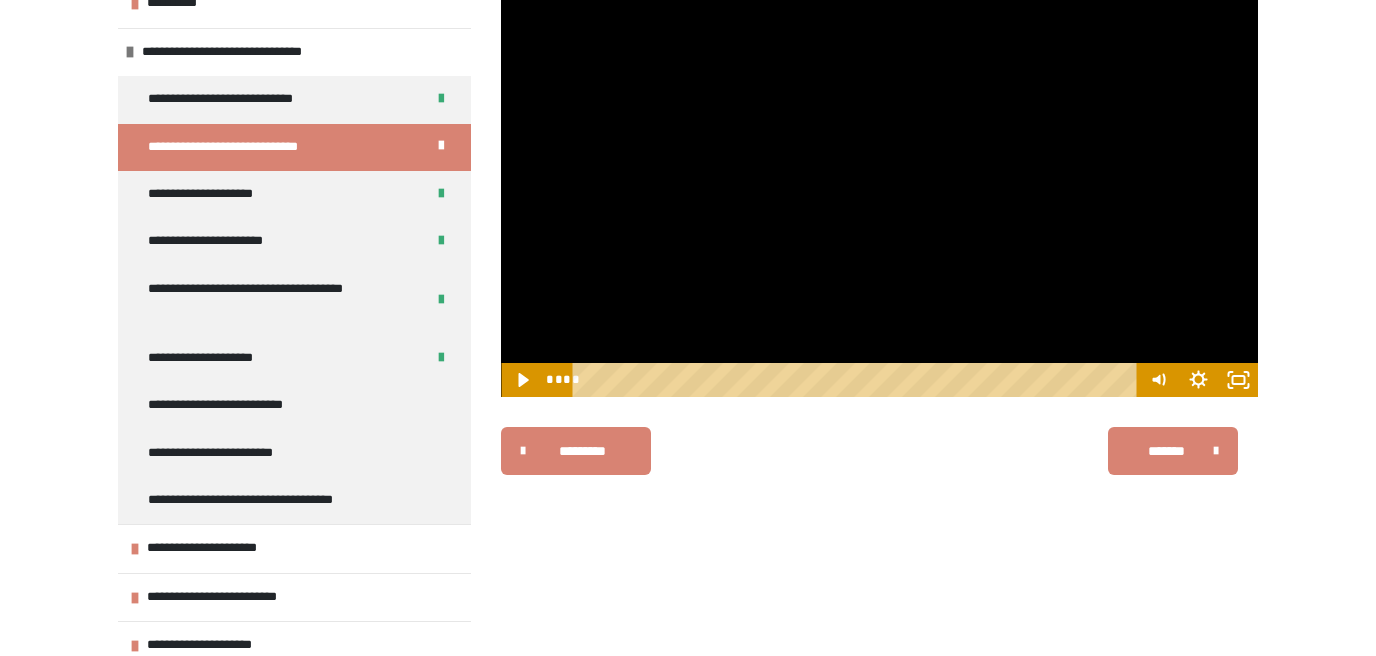 click at bounding box center [879, 184] 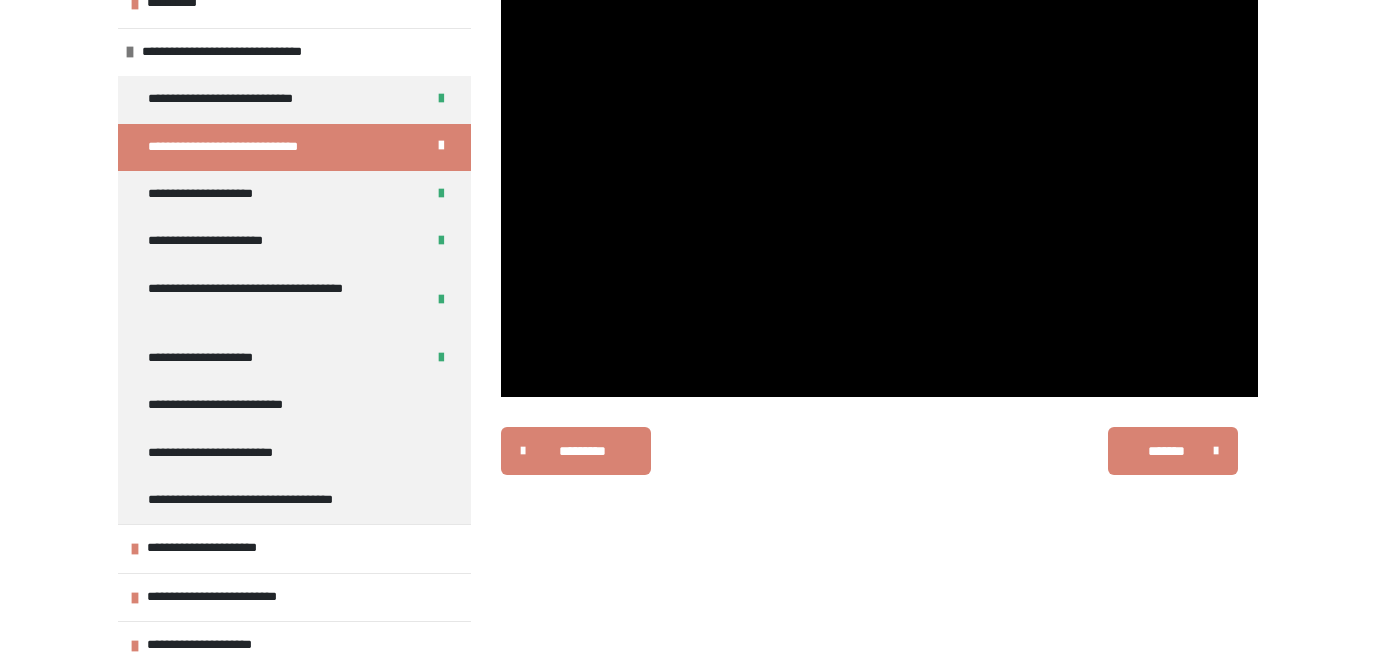 click at bounding box center (879, 184) 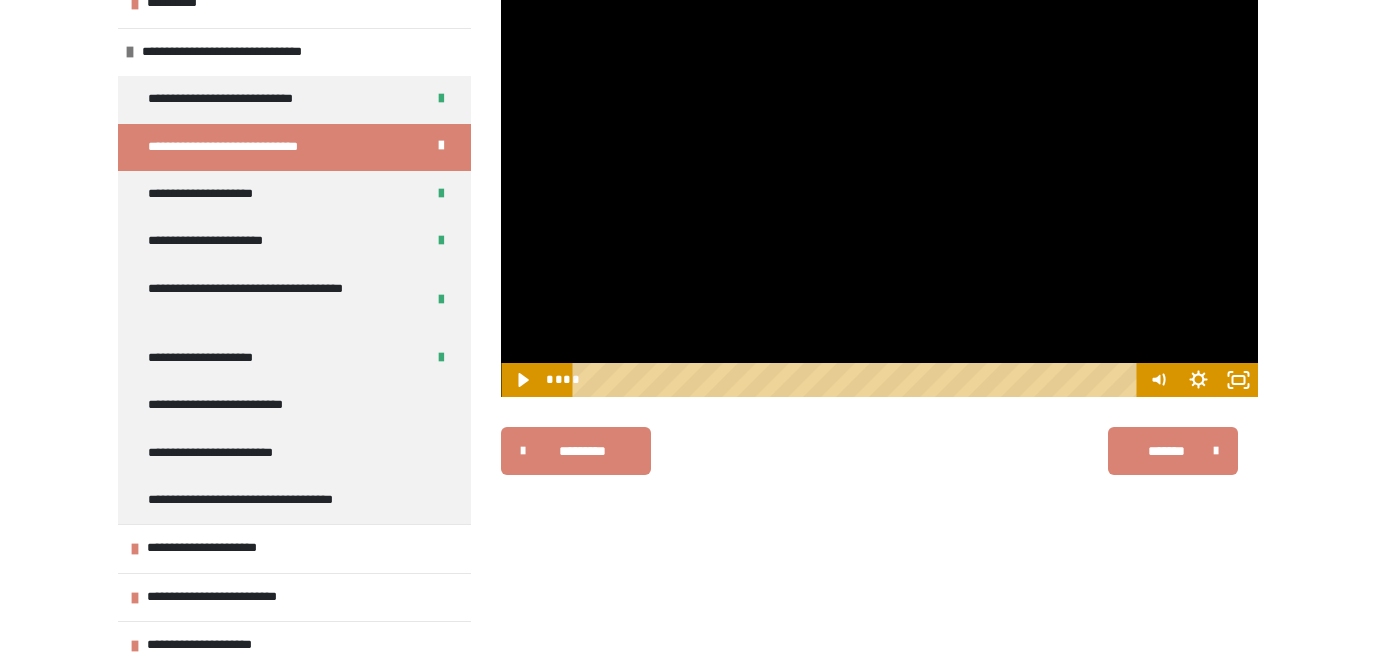 click at bounding box center (879, 184) 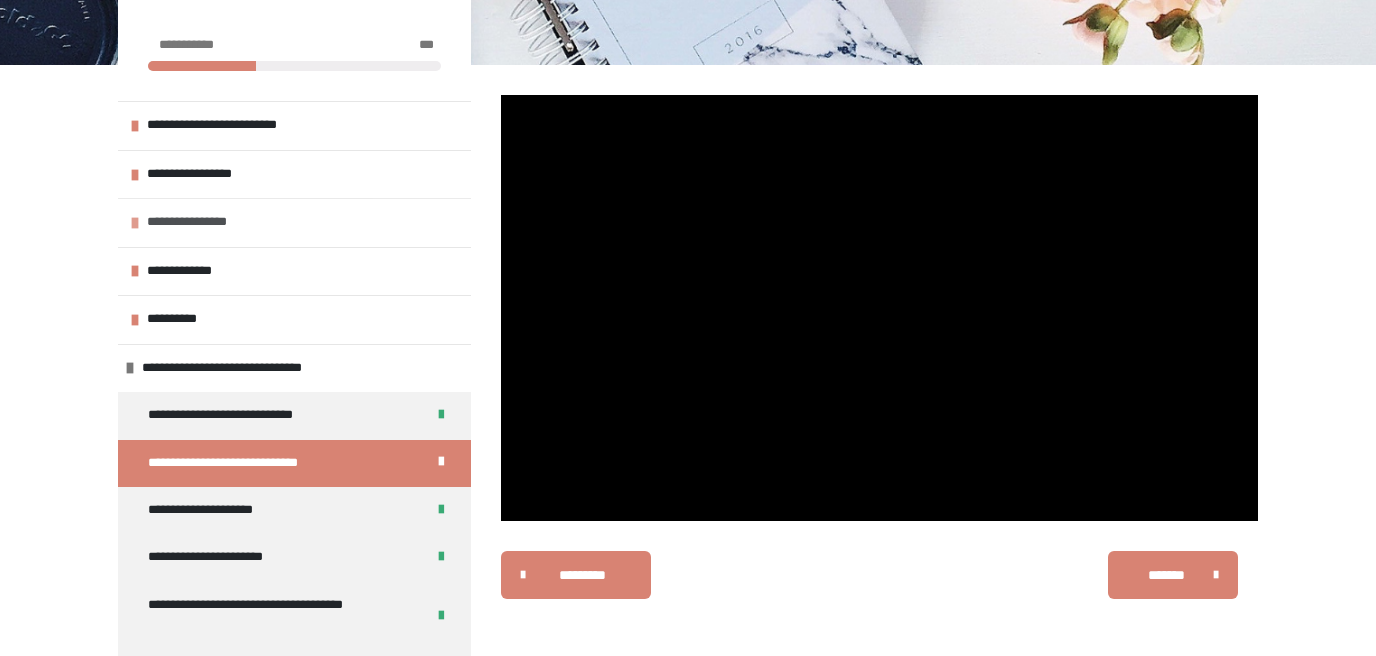scroll, scrollTop: 339, scrollLeft: 0, axis: vertical 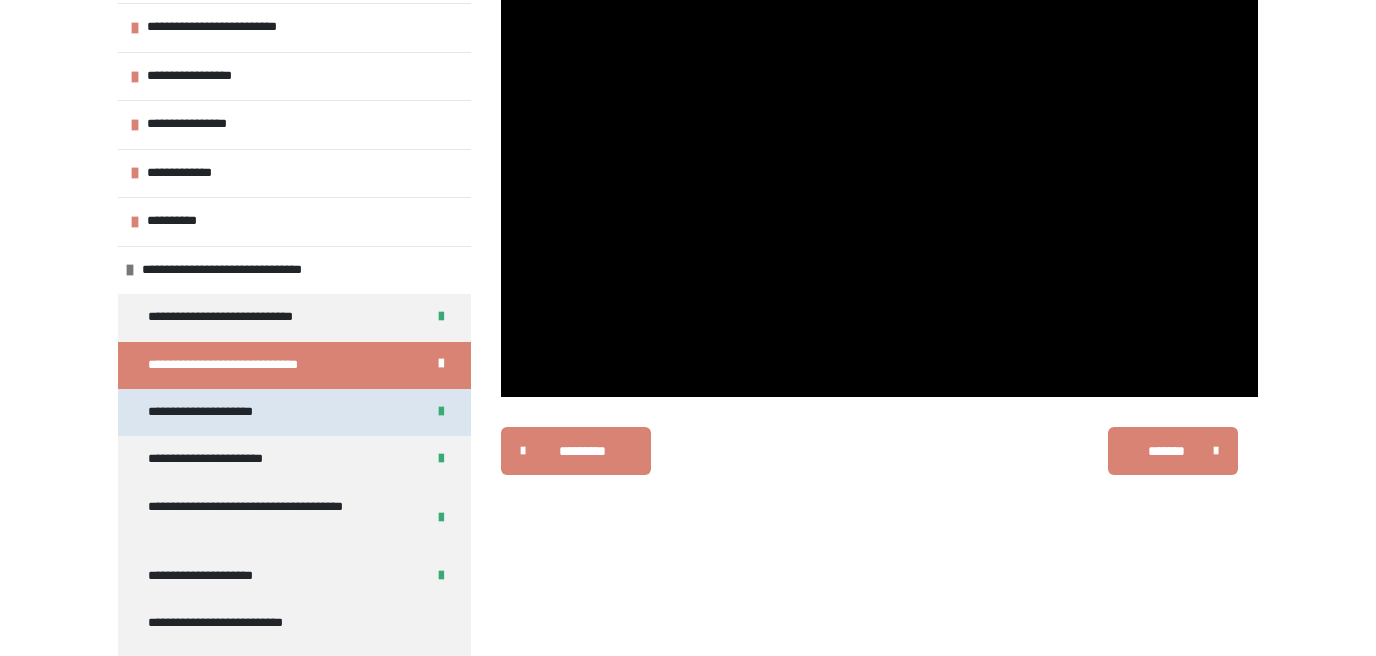 click on "**********" at bounding box center [227, 412] 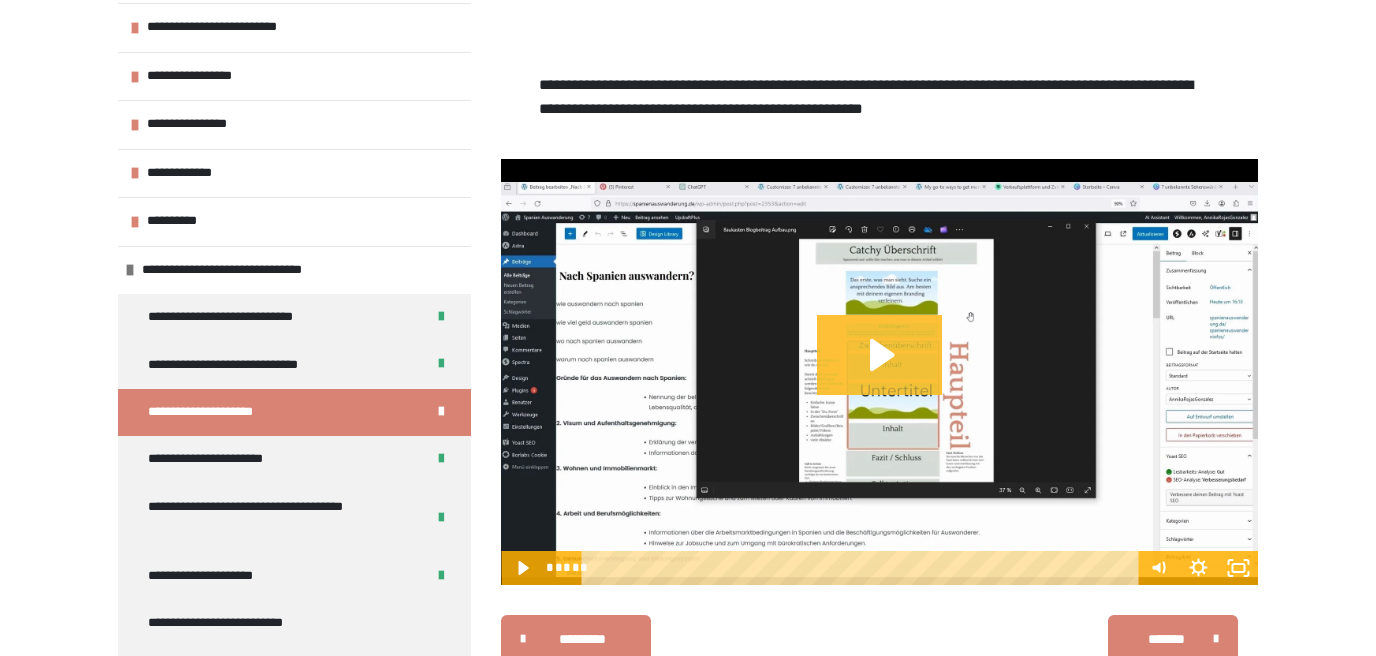 scroll, scrollTop: 495, scrollLeft: 0, axis: vertical 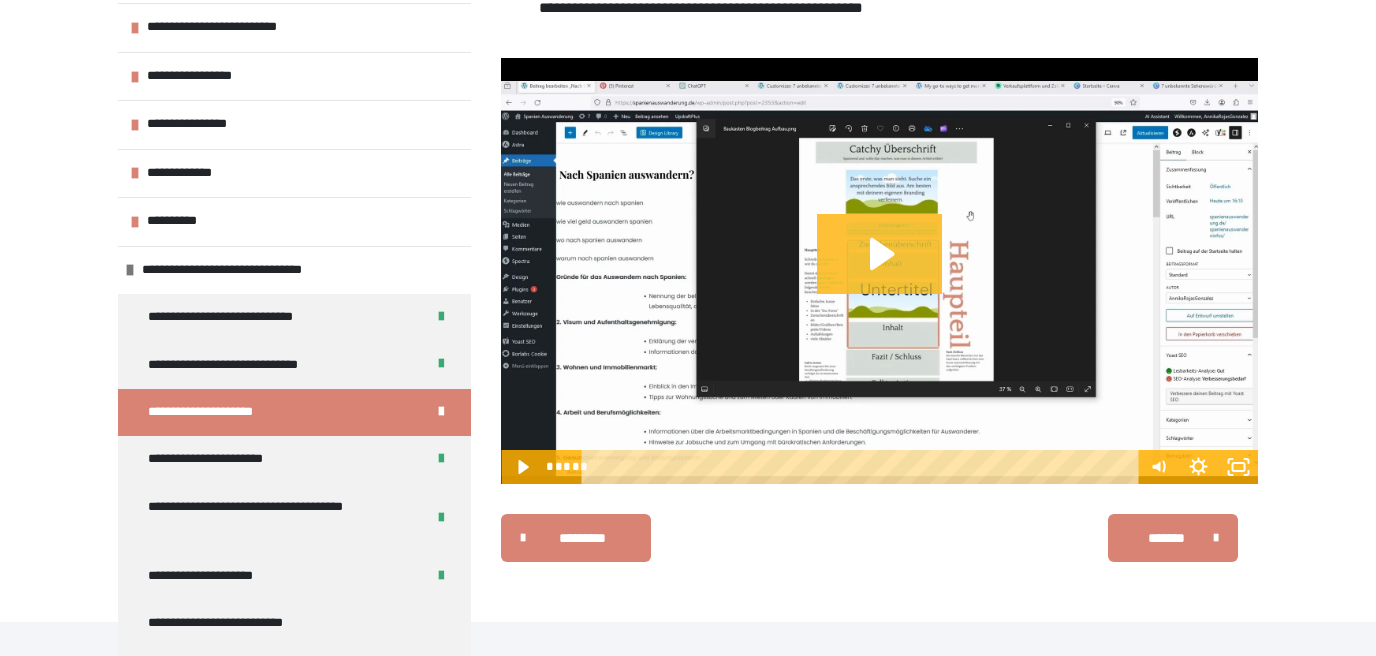click 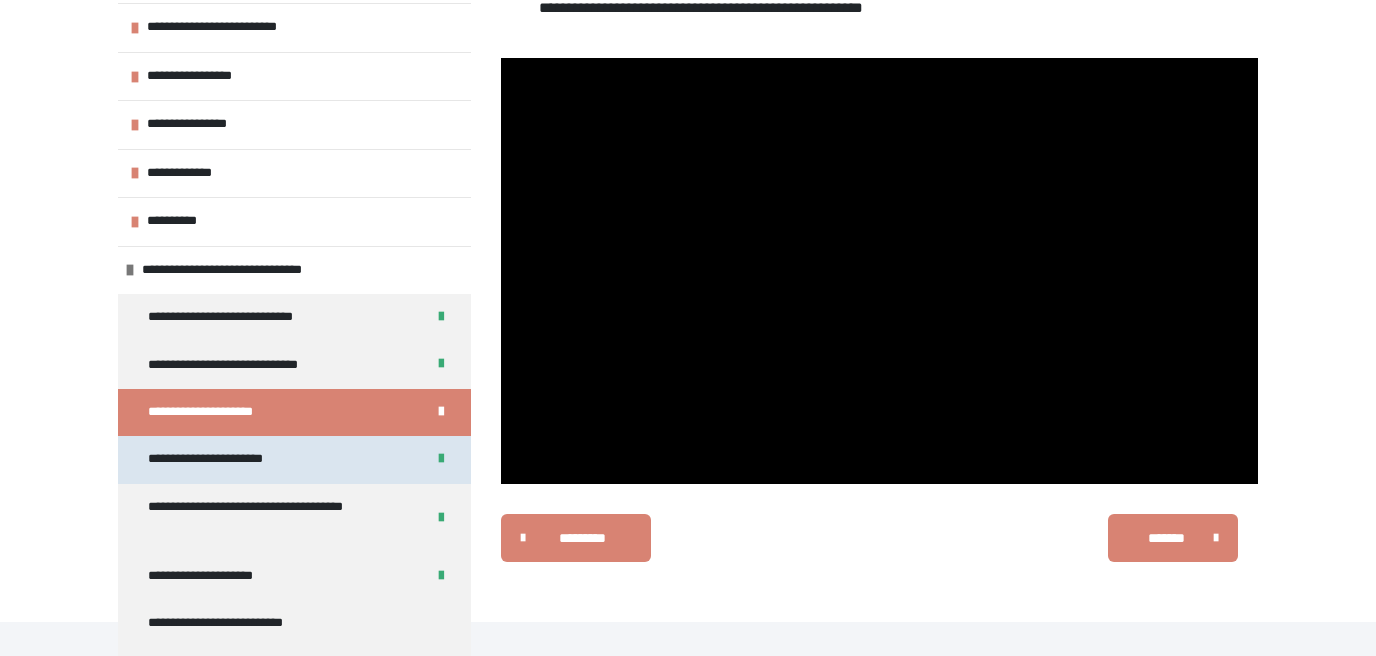 click on "**********" at bounding box center [238, 459] 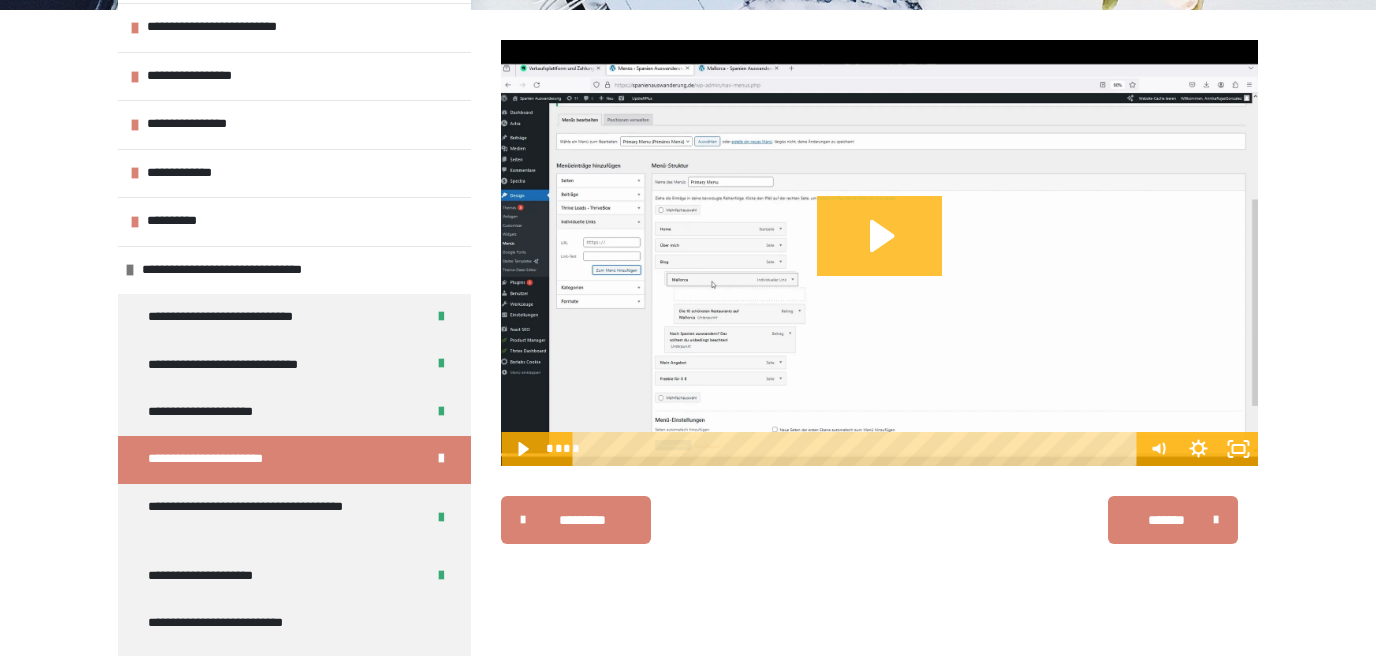 click 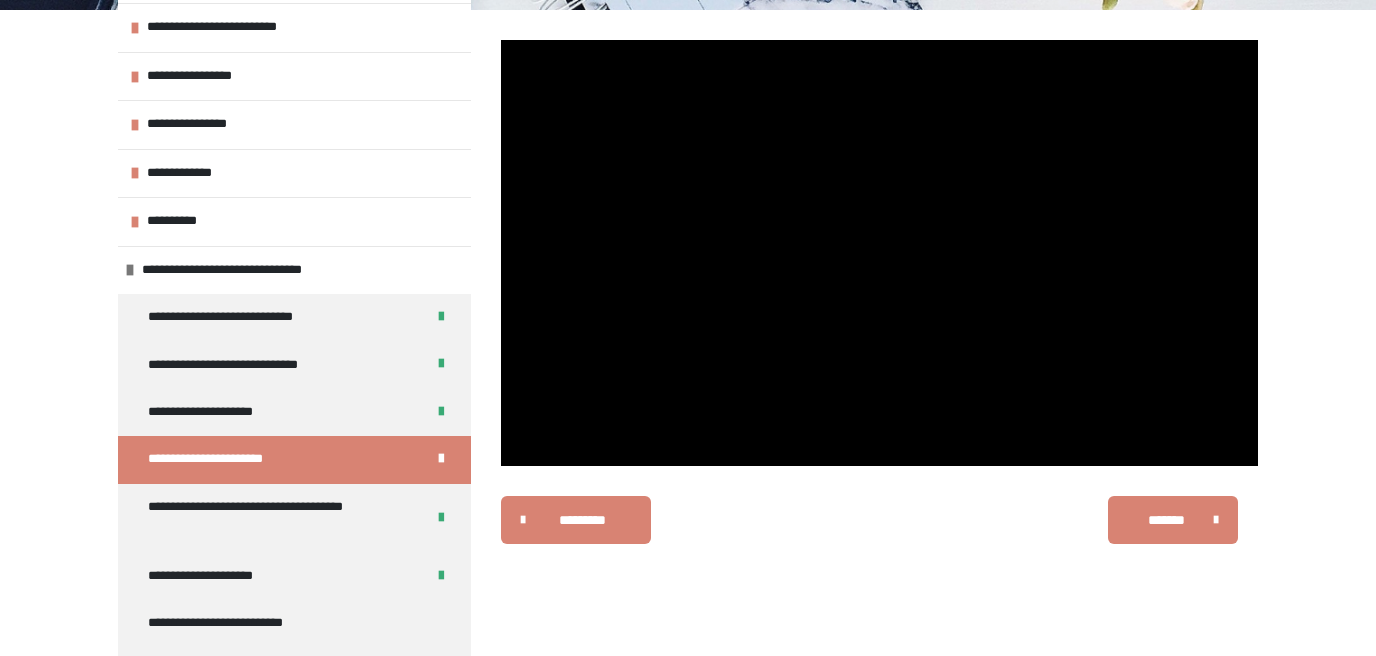 click at bounding box center [879, 253] 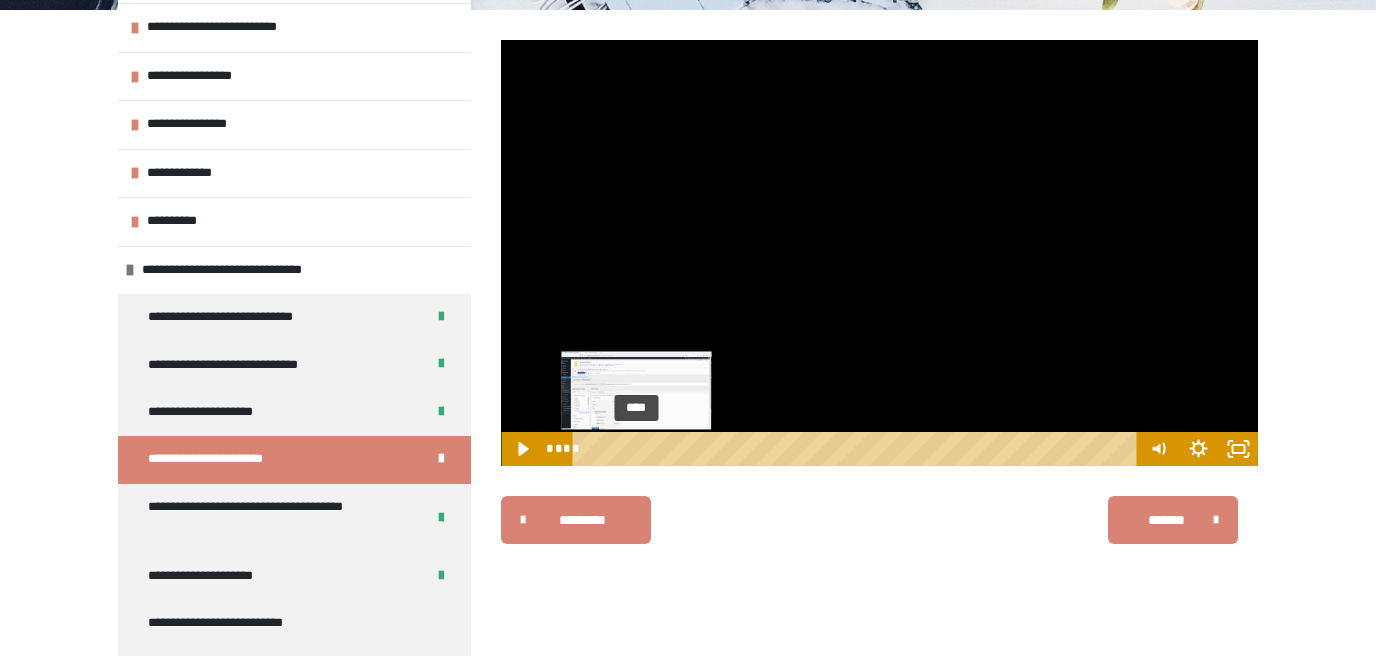 click on "****" at bounding box center (858, 449) 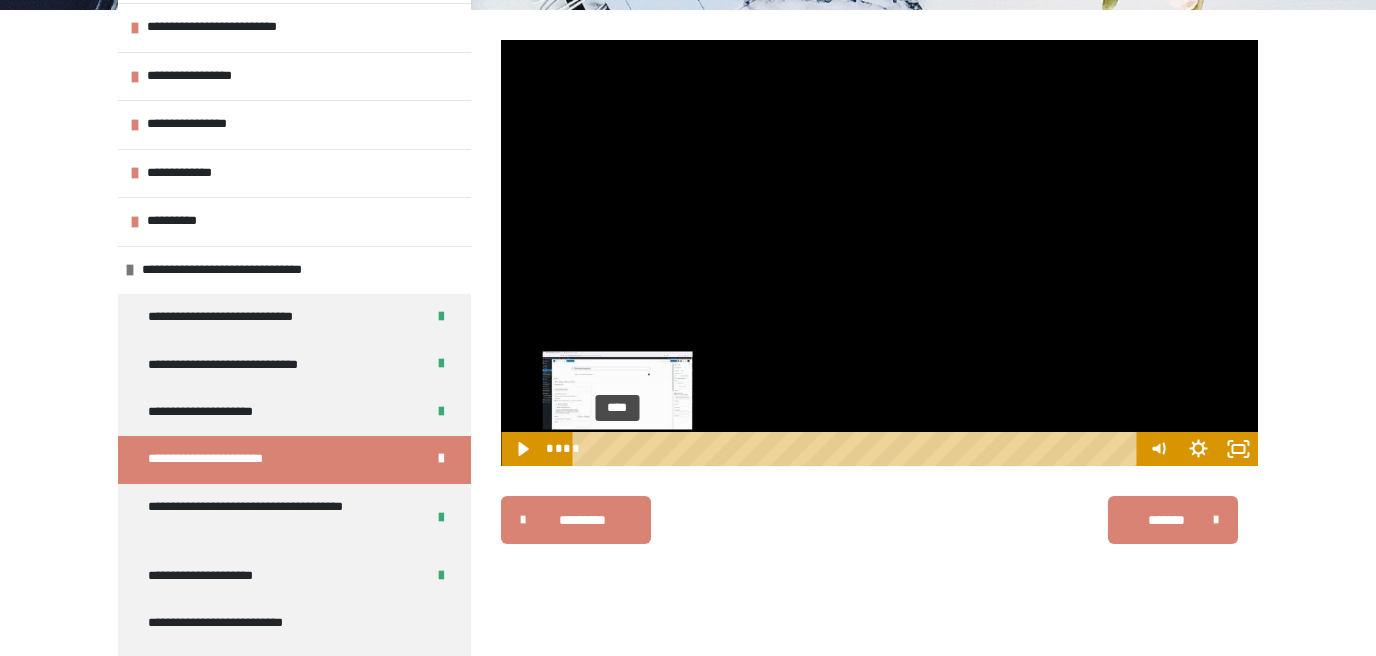click on "****" at bounding box center [858, 449] 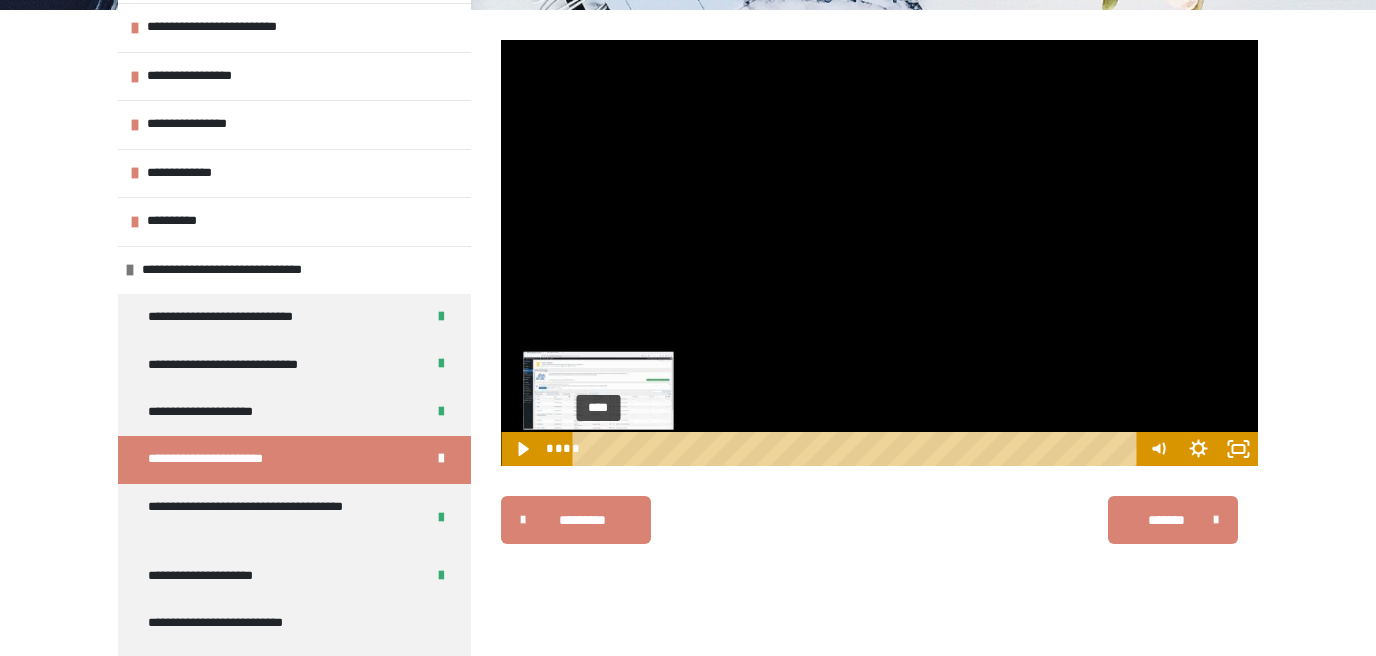 click on "****" at bounding box center [858, 449] 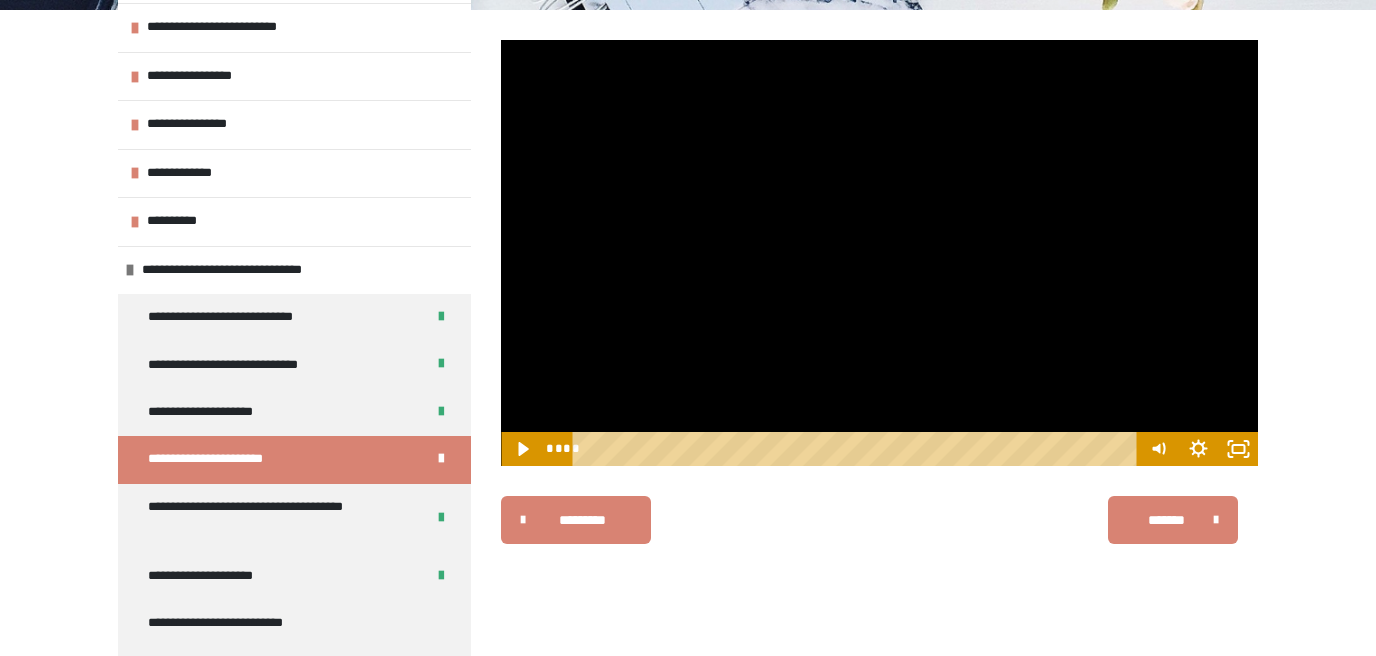 click at bounding box center [879, 253] 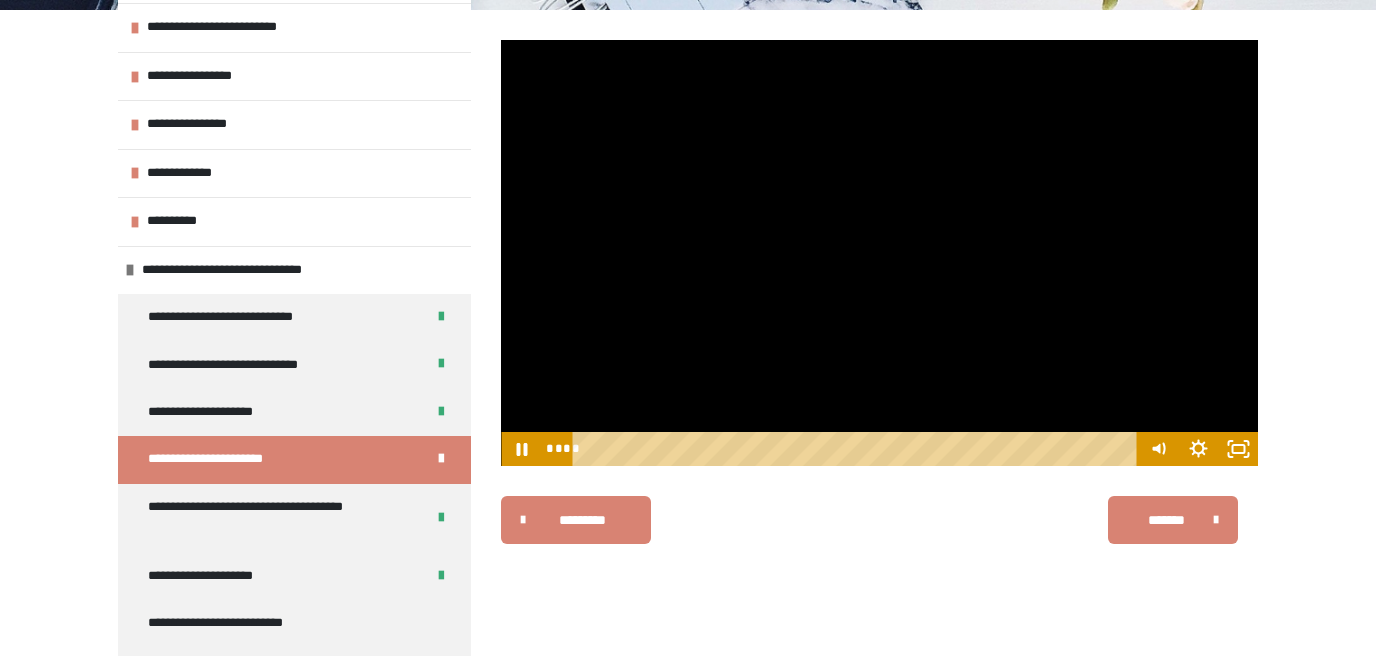 click at bounding box center [879, 253] 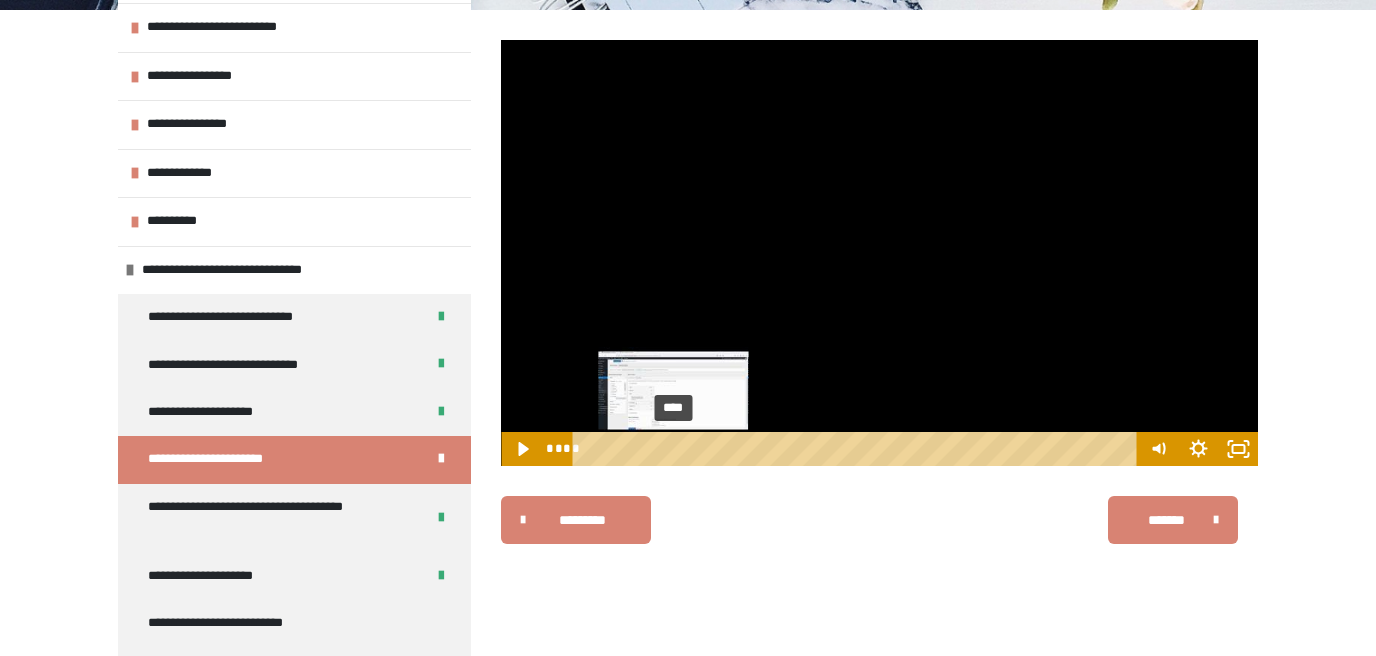 click at bounding box center (678, 448) 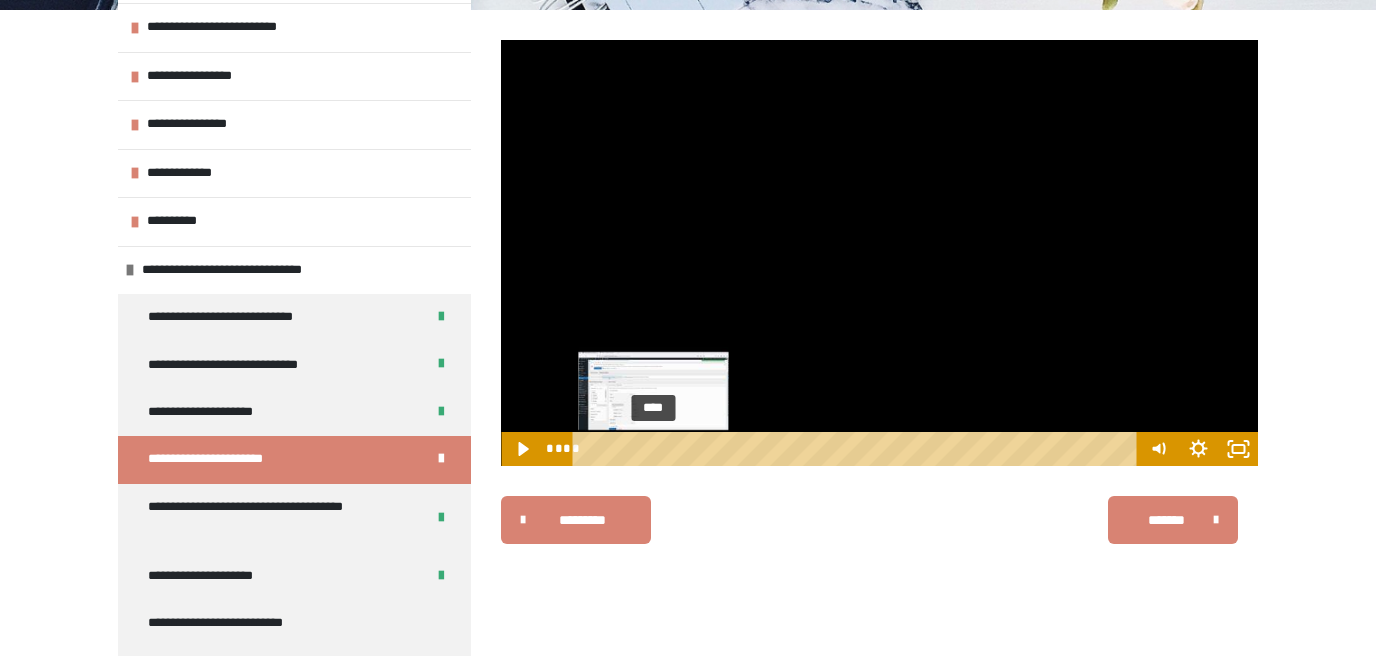 click on "****" at bounding box center (858, 449) 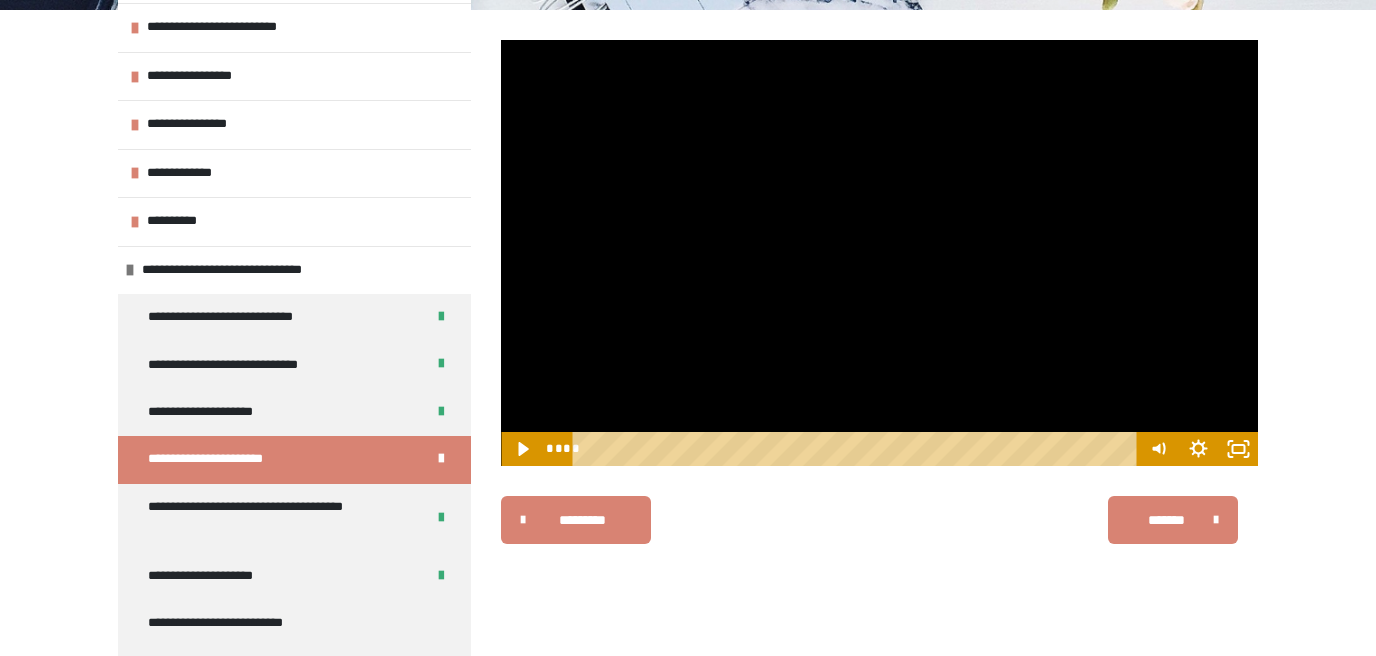 click at bounding box center [879, 253] 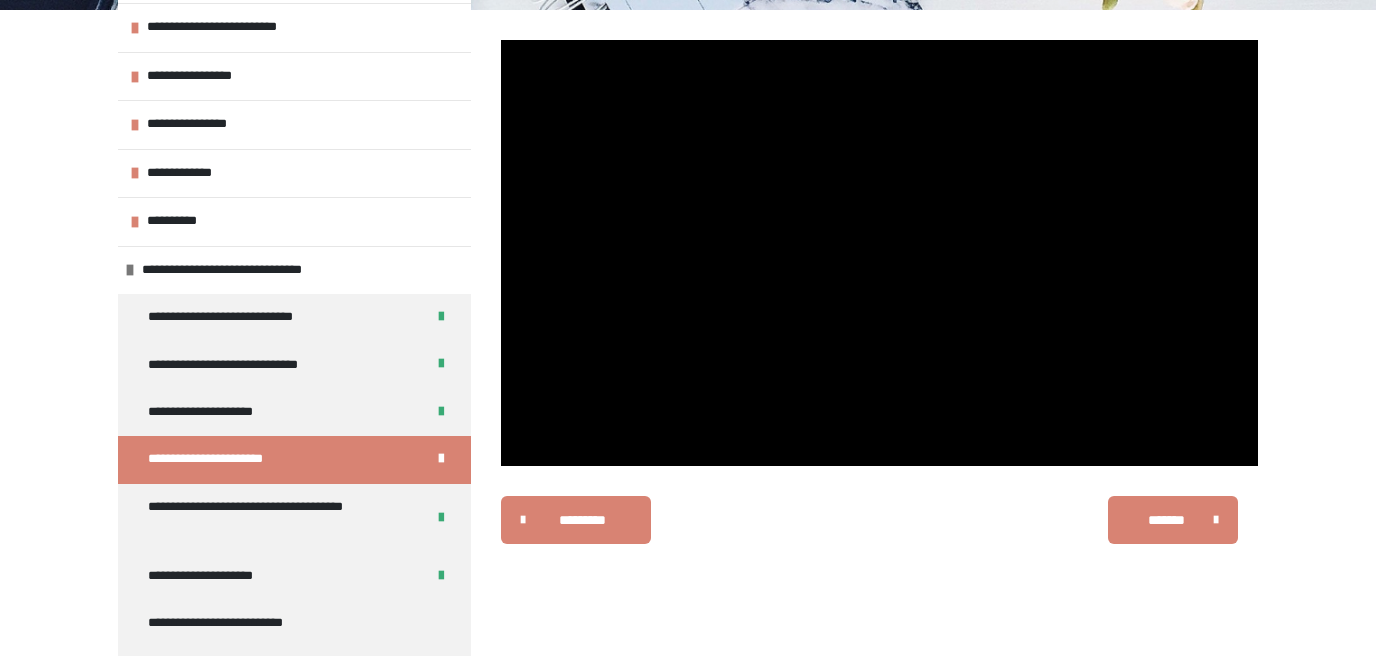 click at bounding box center (879, 253) 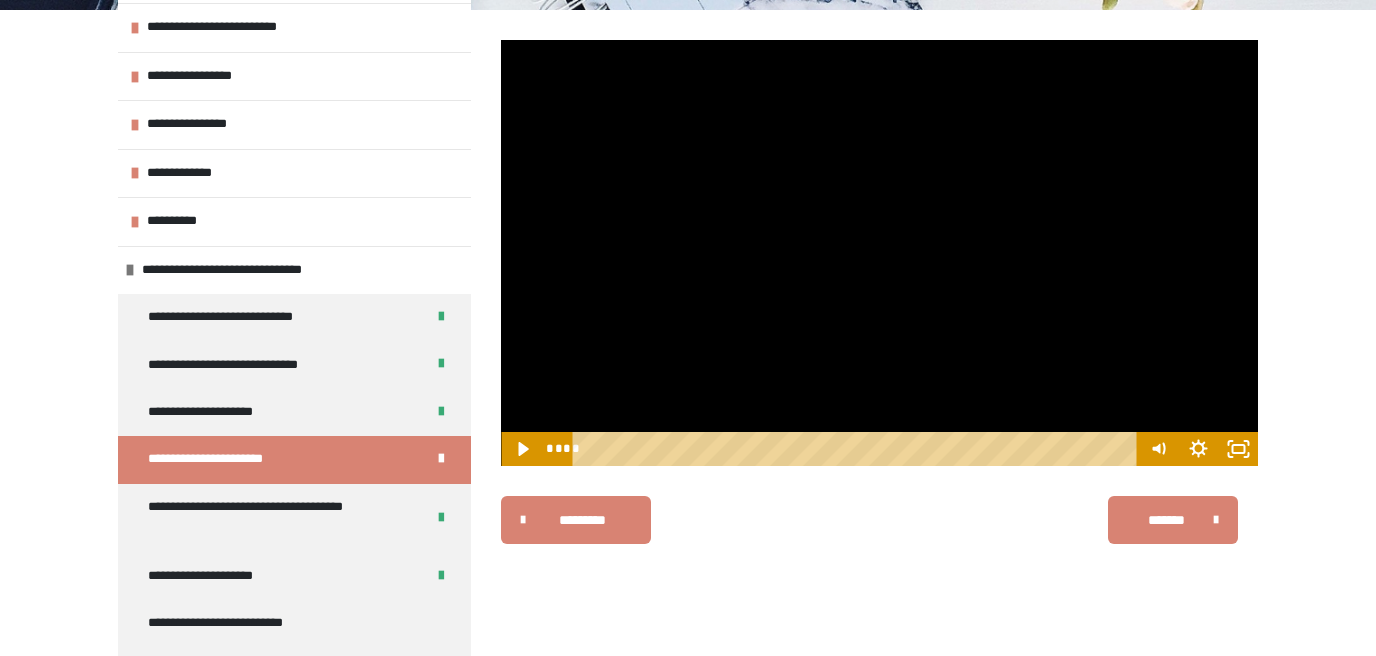 click at bounding box center (879, 253) 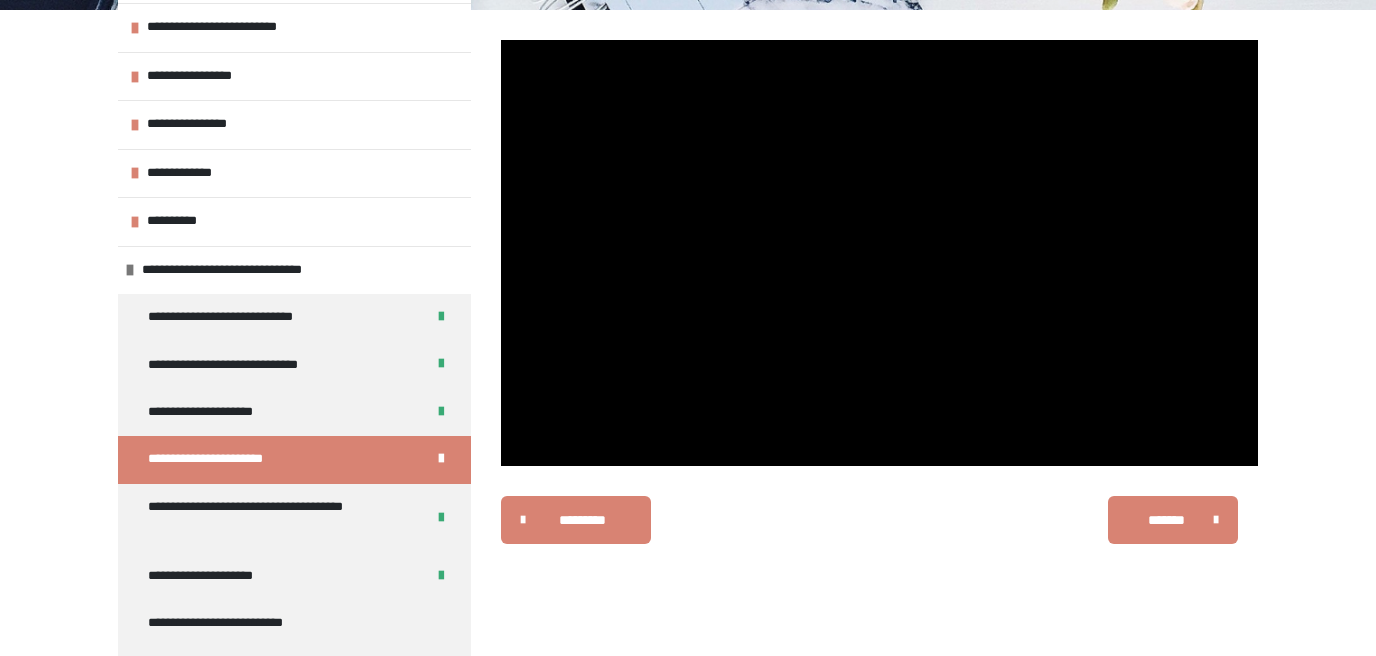 click at bounding box center (879, 253) 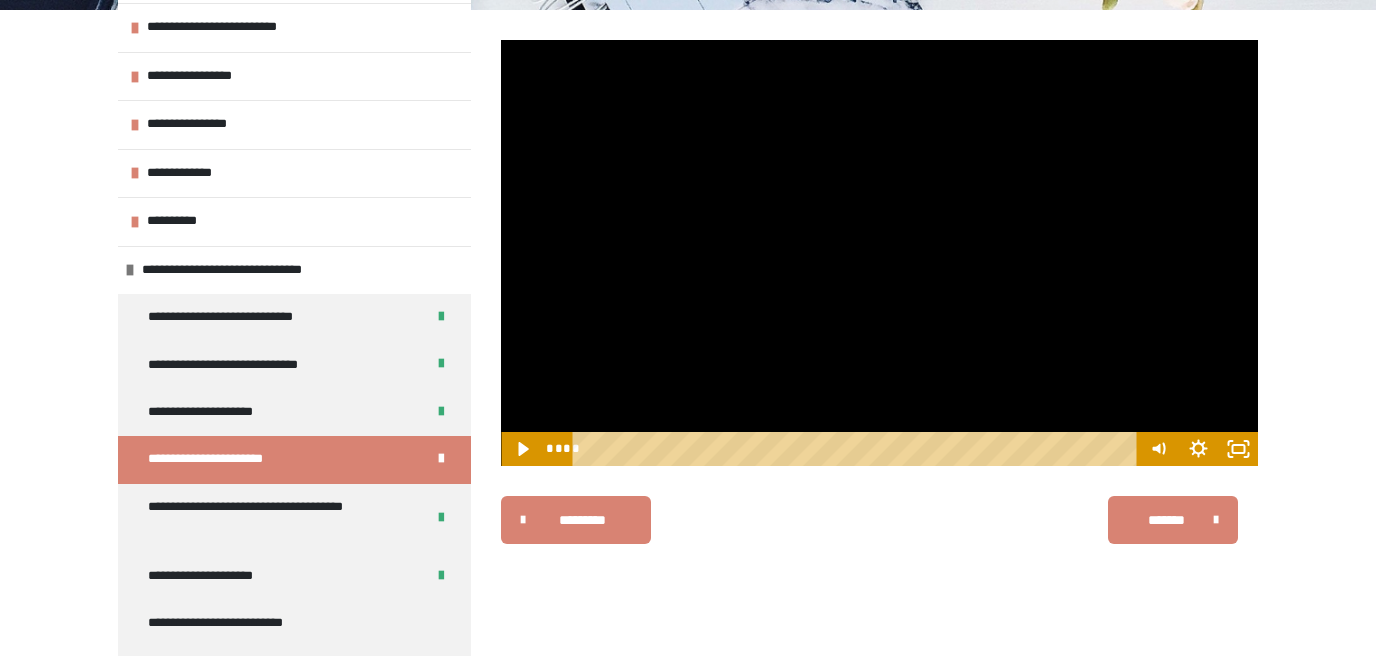 click at bounding box center (879, 253) 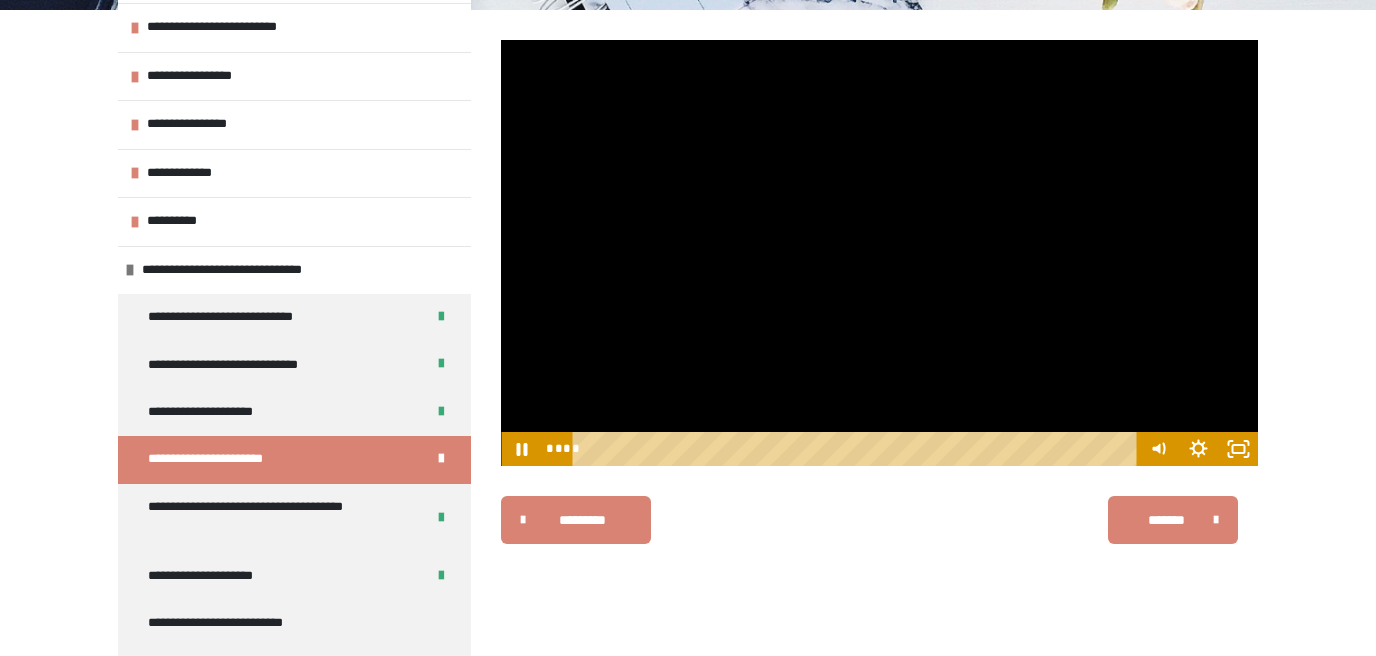 click at bounding box center (879, 253) 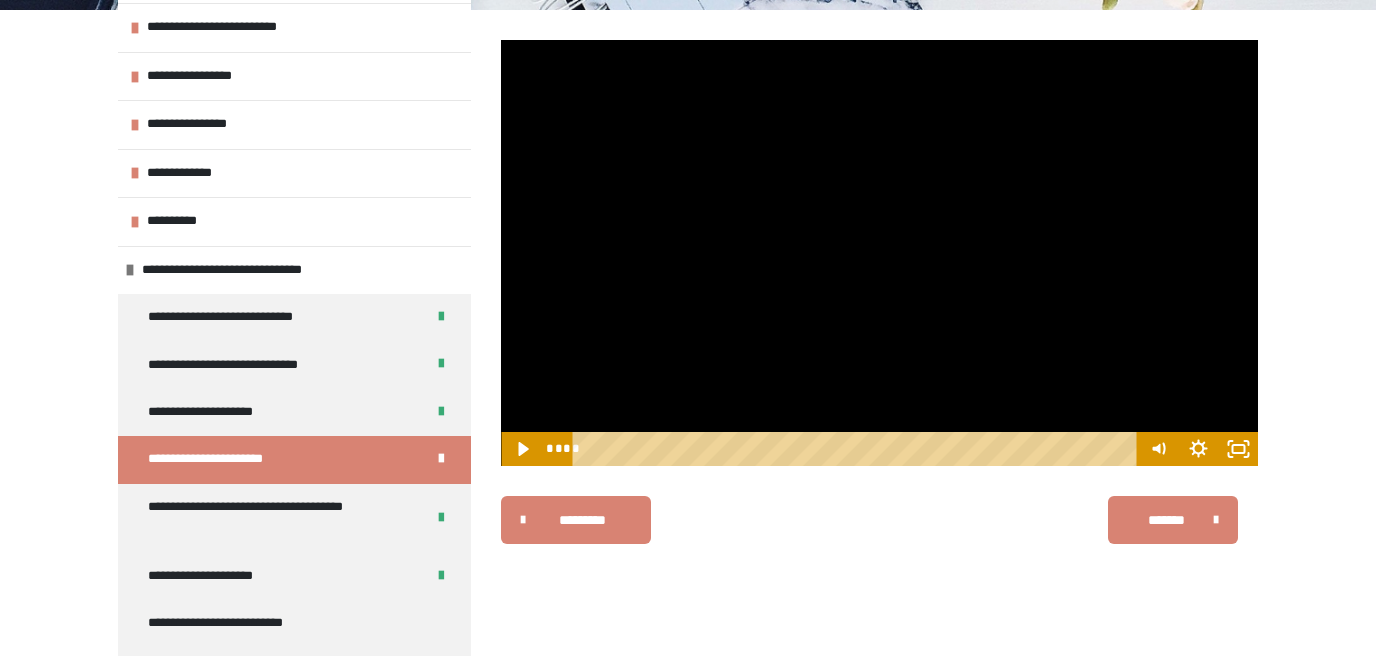 click at bounding box center [879, 253] 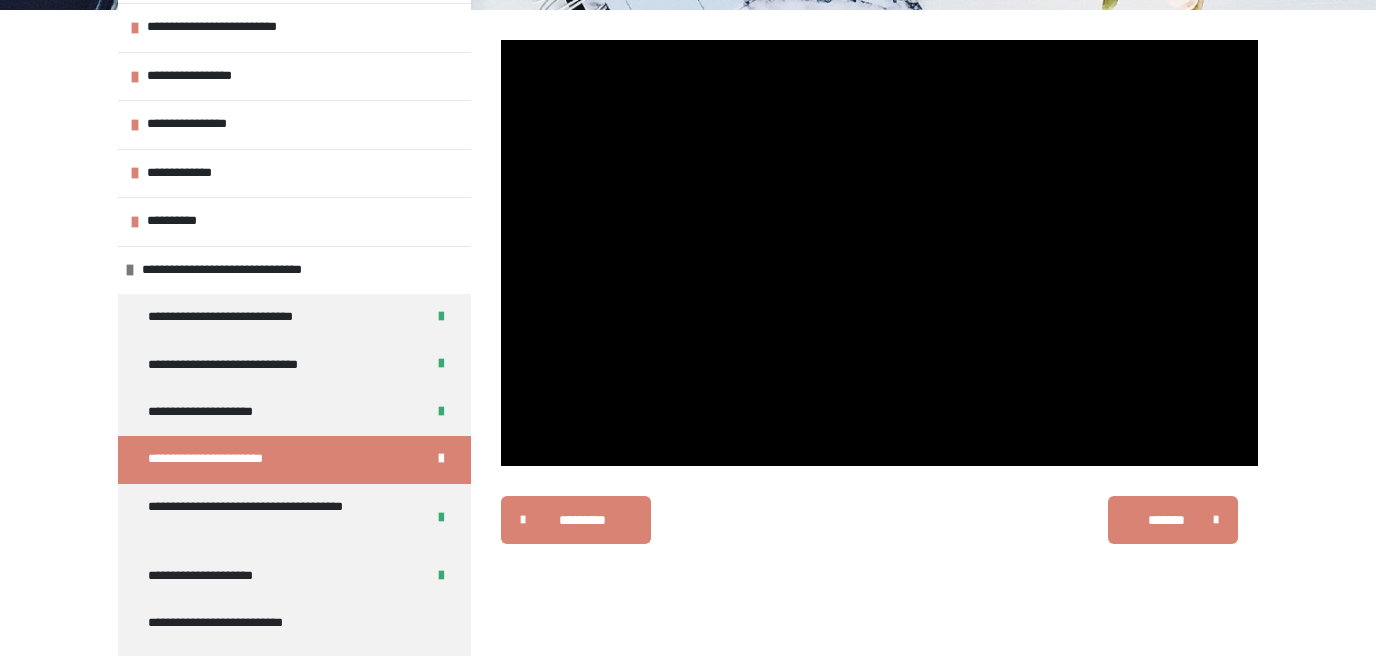 click at bounding box center (879, 253) 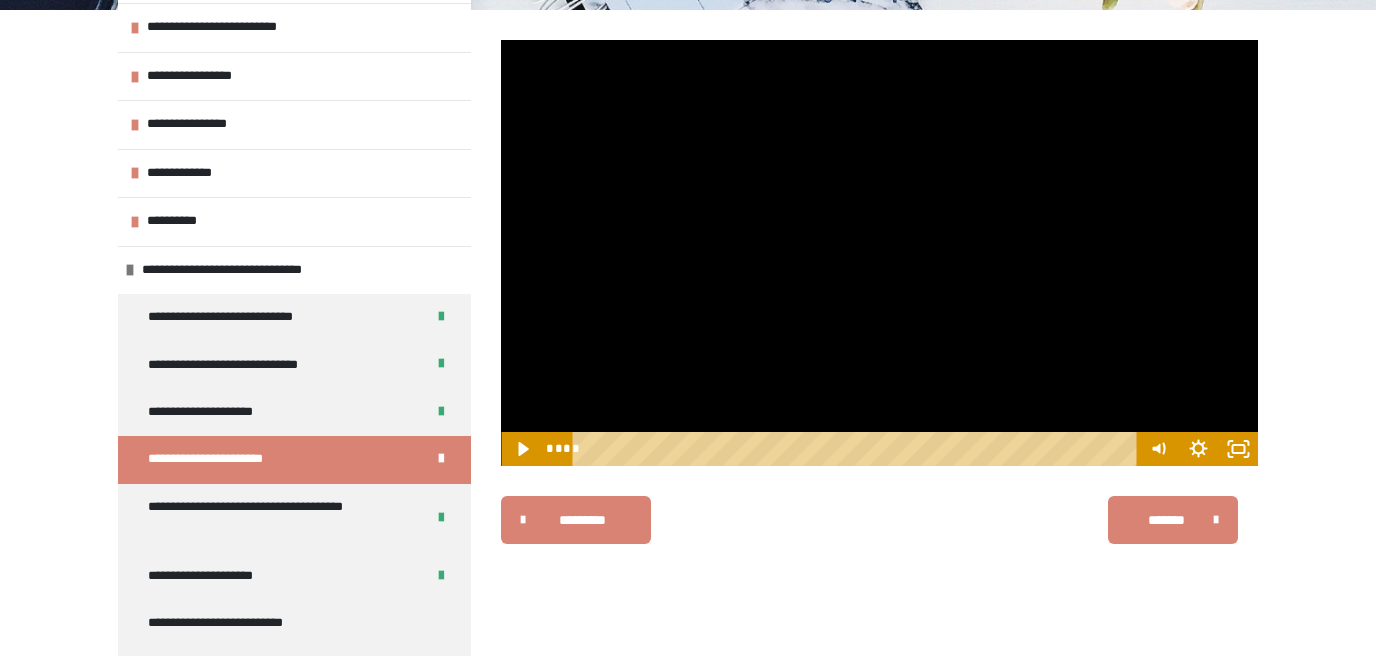 click at bounding box center [879, 253] 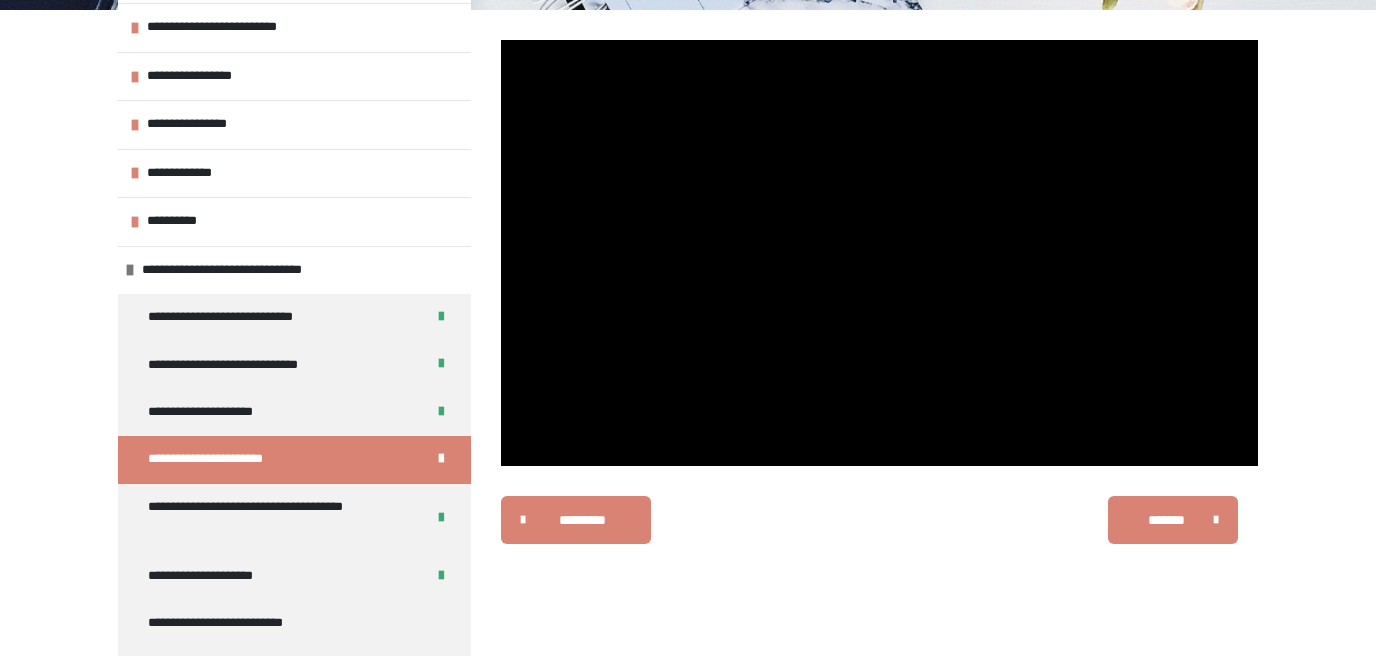 click at bounding box center (879, 253) 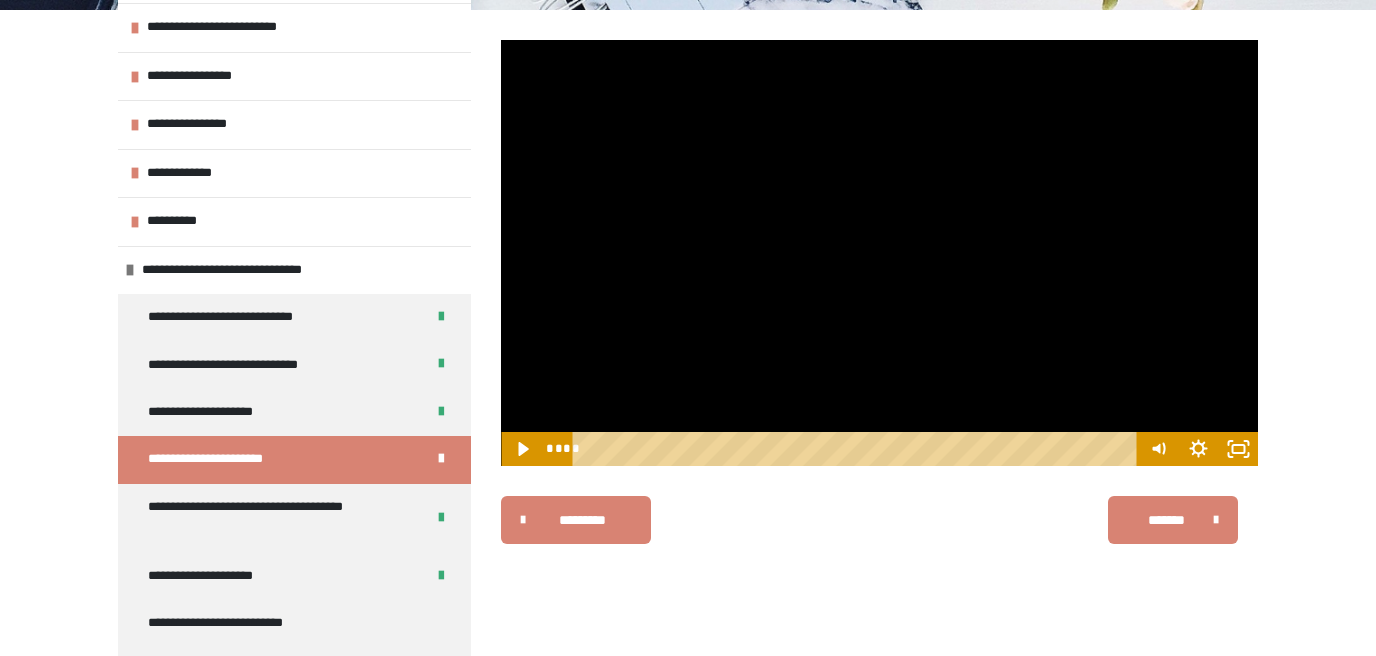 click at bounding box center (879, 253) 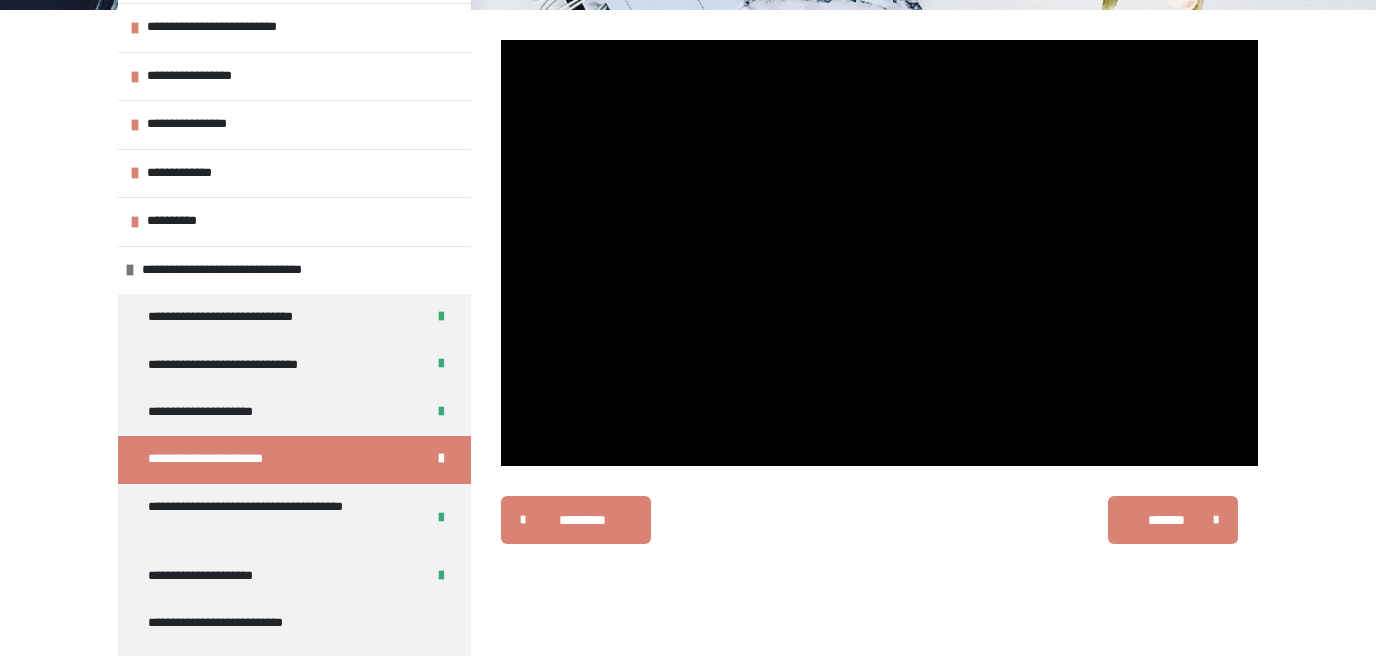 click at bounding box center [879, 253] 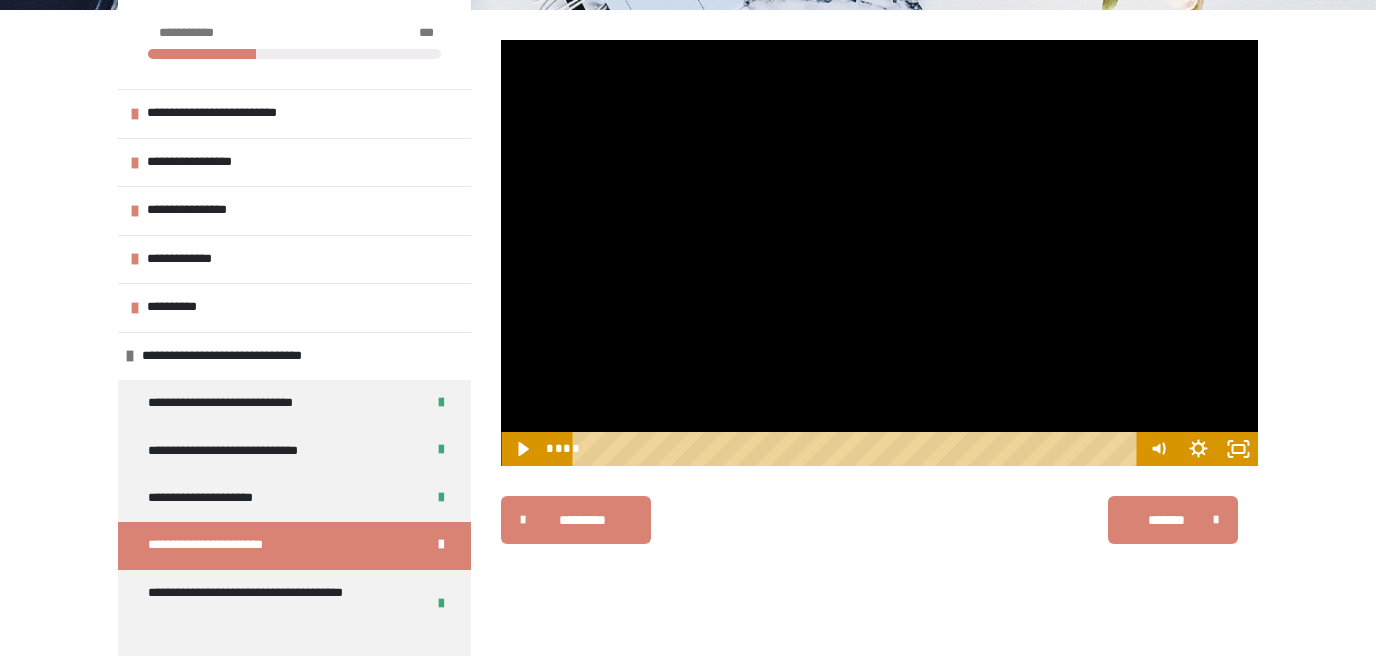 scroll, scrollTop: 0, scrollLeft: 0, axis: both 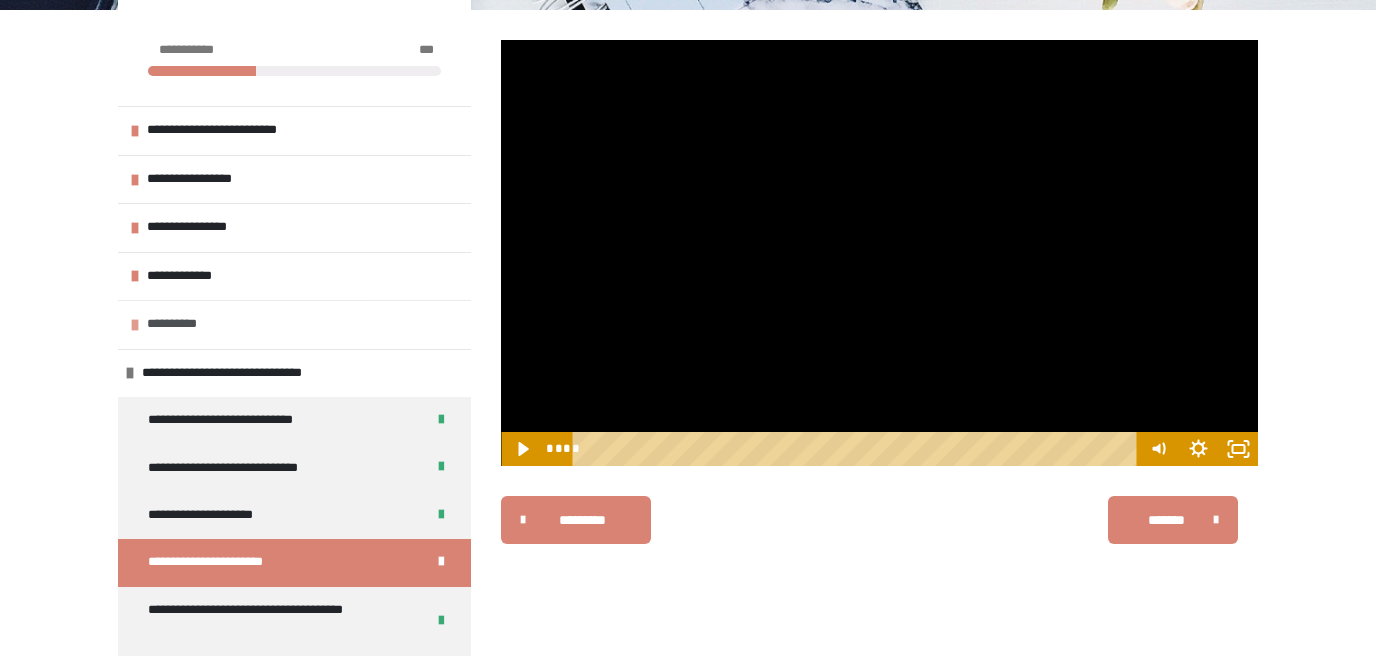 click on "**********" at bounding box center (294, 324) 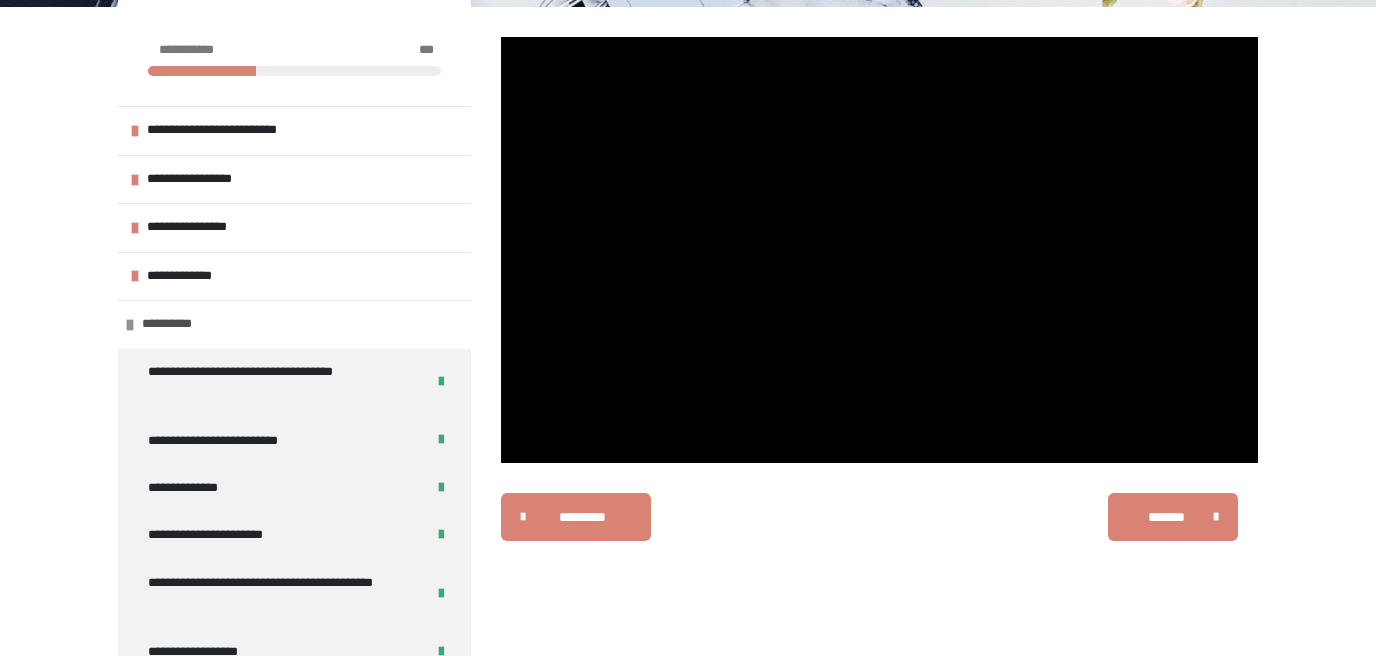 scroll, scrollTop: 339, scrollLeft: 0, axis: vertical 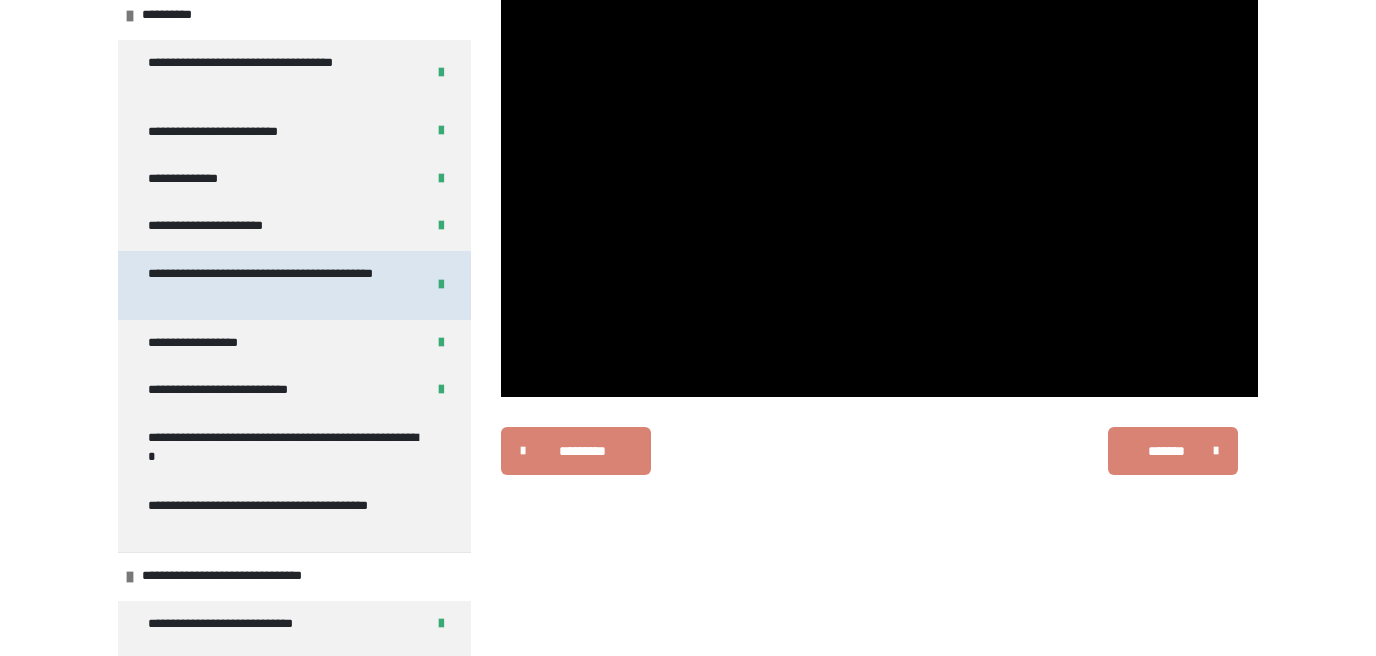 click on "**********" at bounding box center [277, 285] 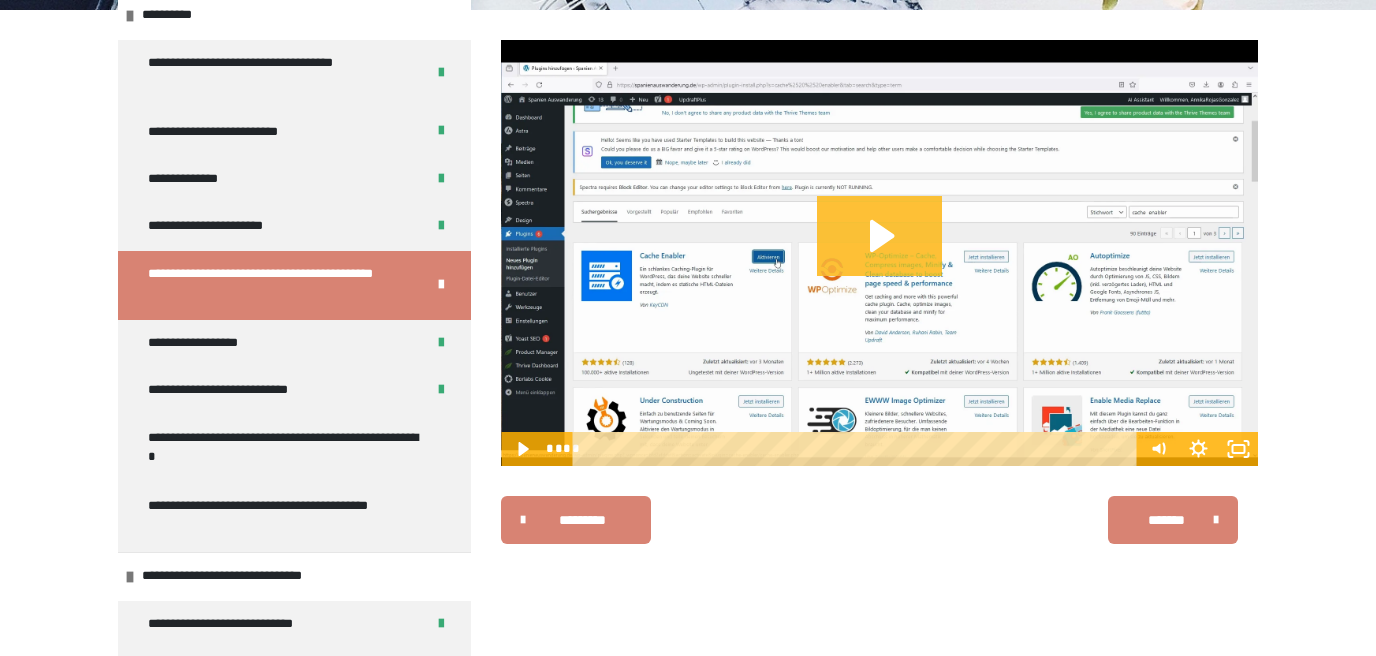 click 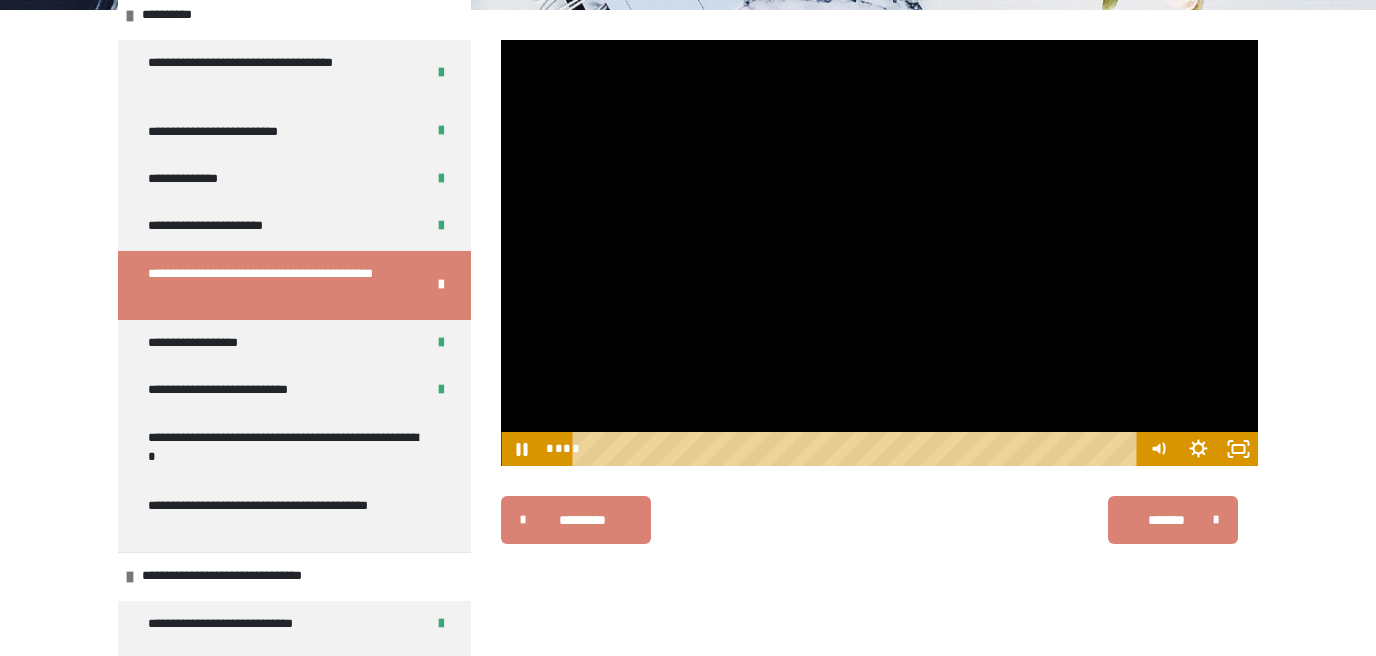 click at bounding box center [879, 253] 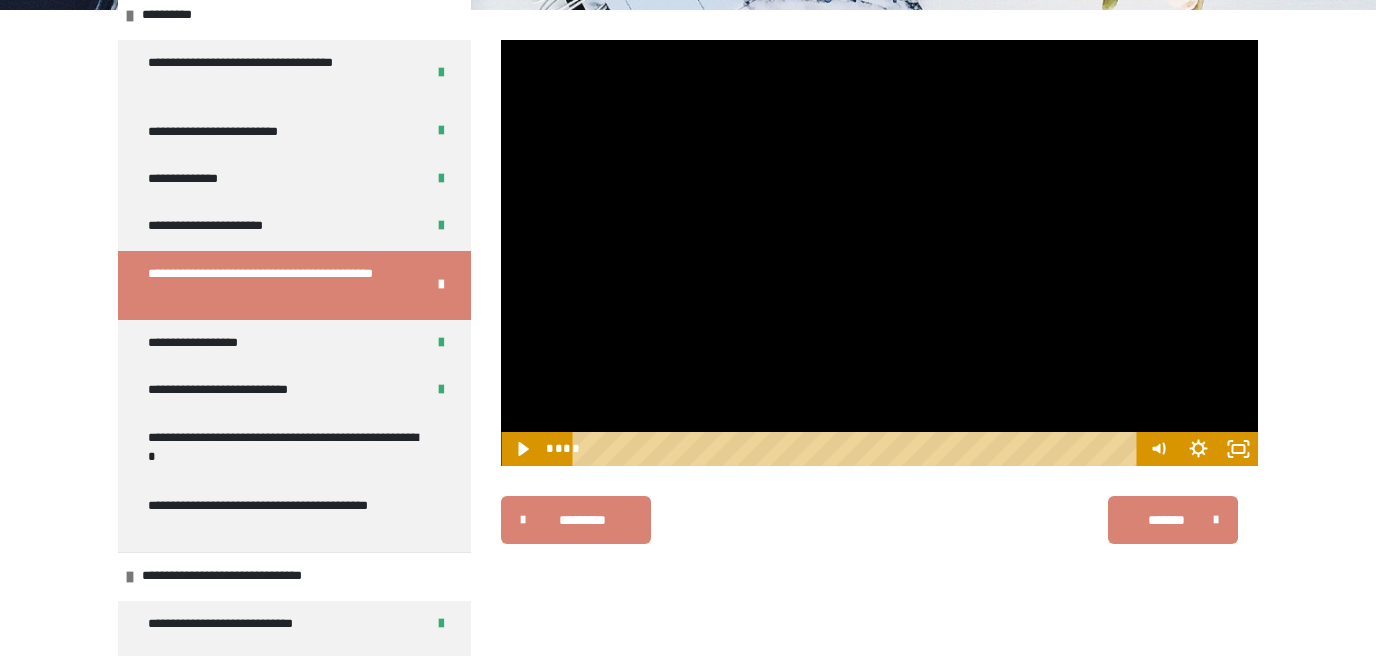 click at bounding box center [879, 253] 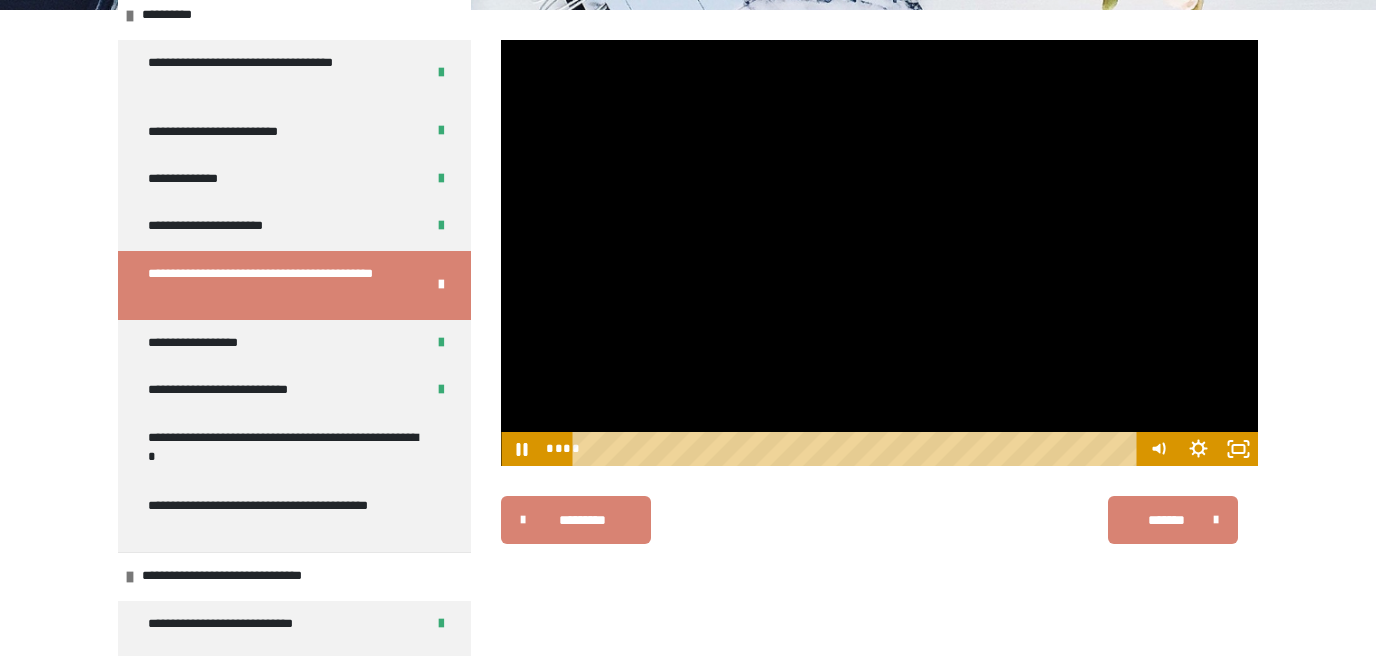 click at bounding box center [879, 253] 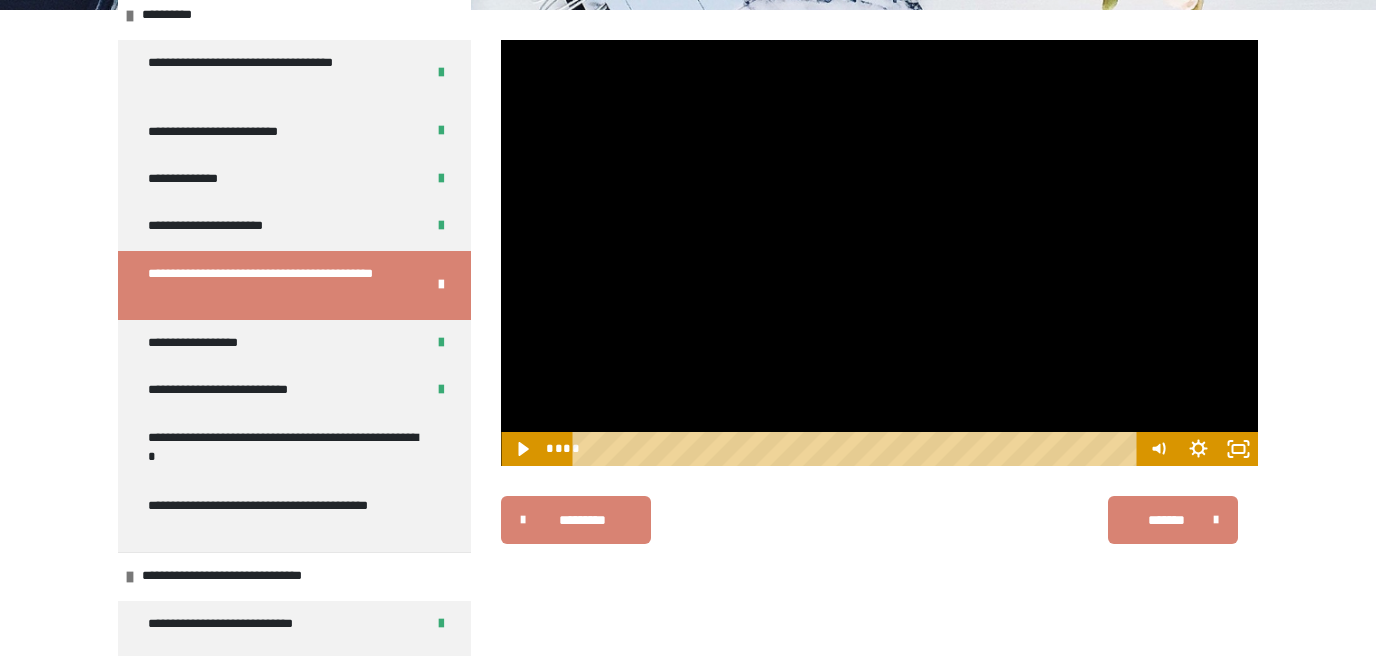 click at bounding box center (879, 253) 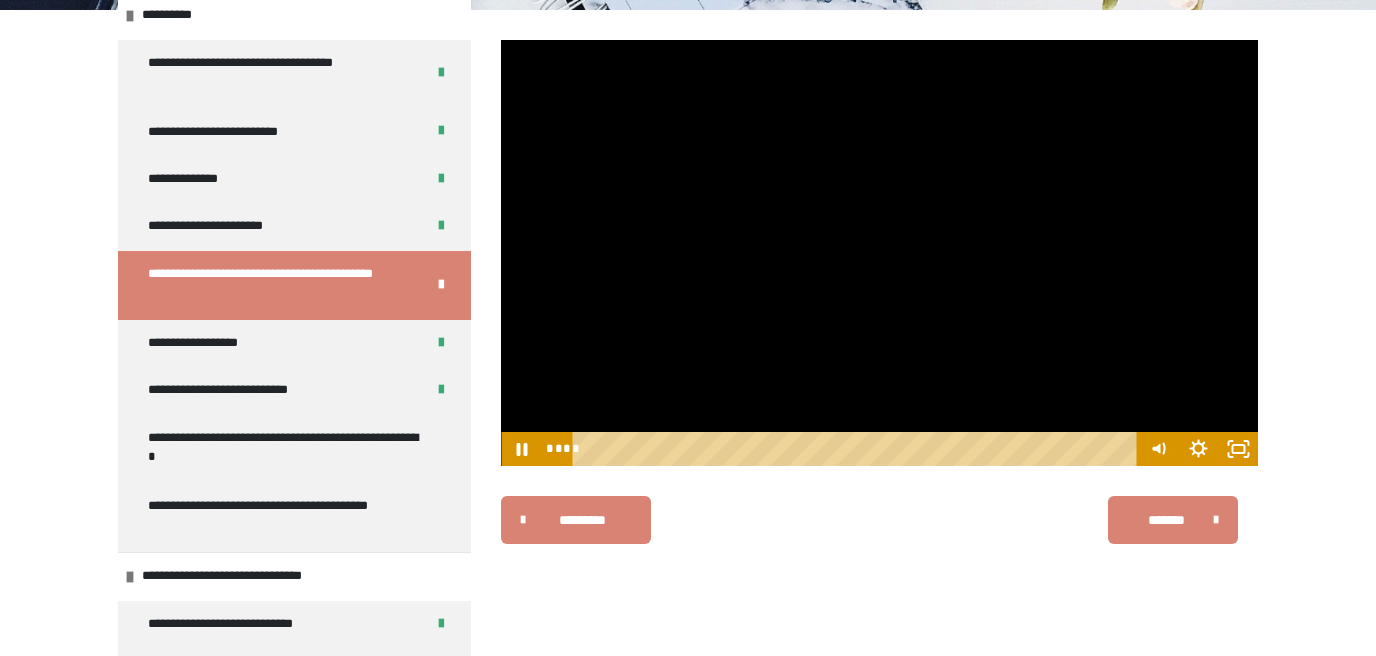 click at bounding box center (879, 253) 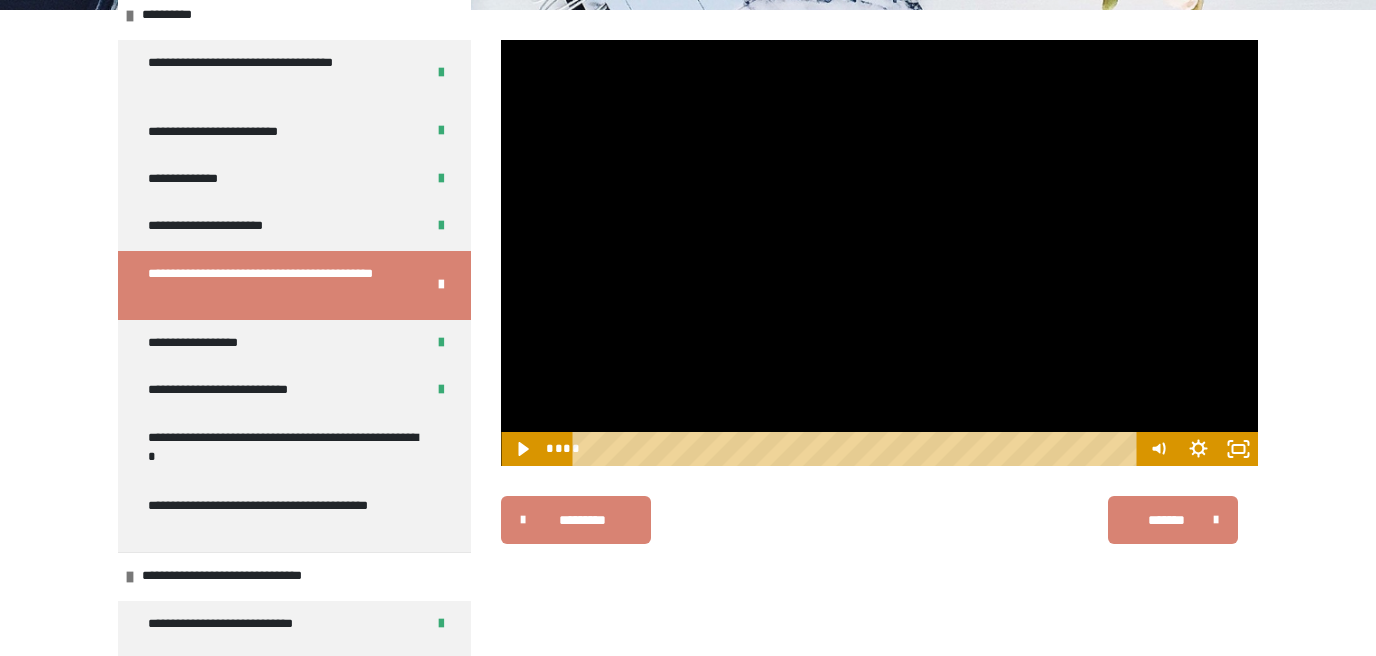 click at bounding box center (879, 253) 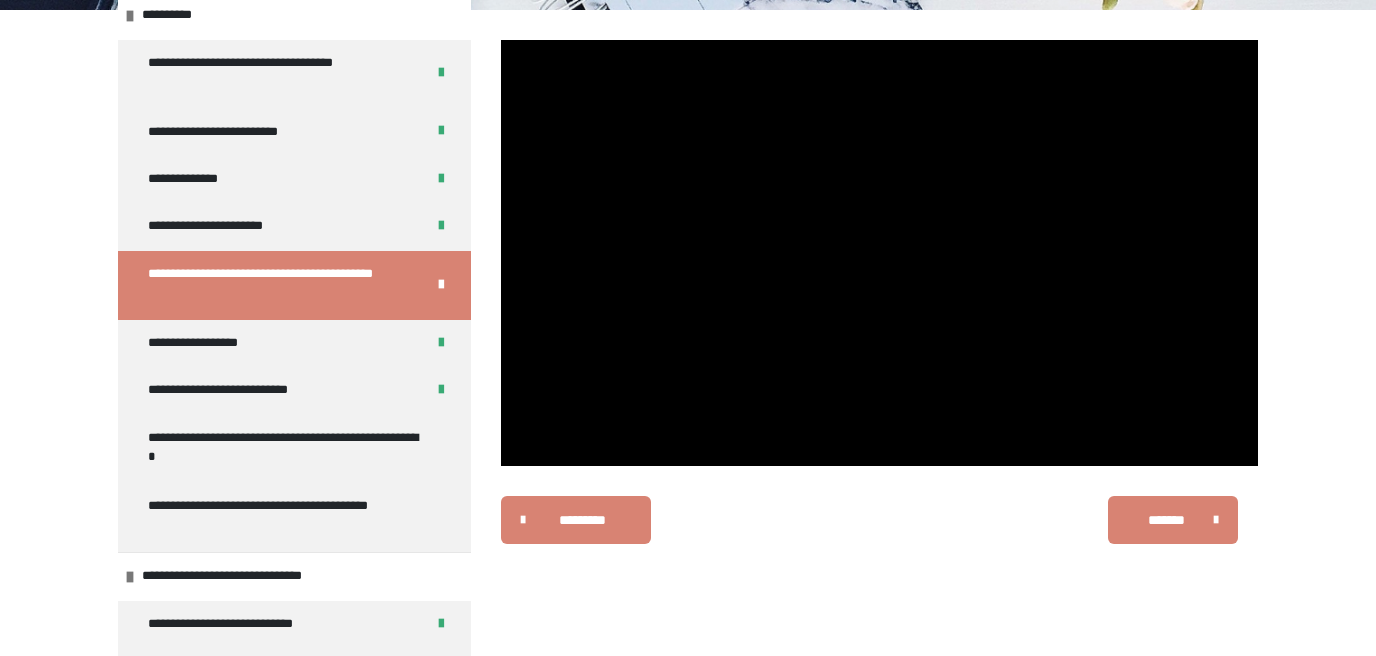 click at bounding box center [879, 253] 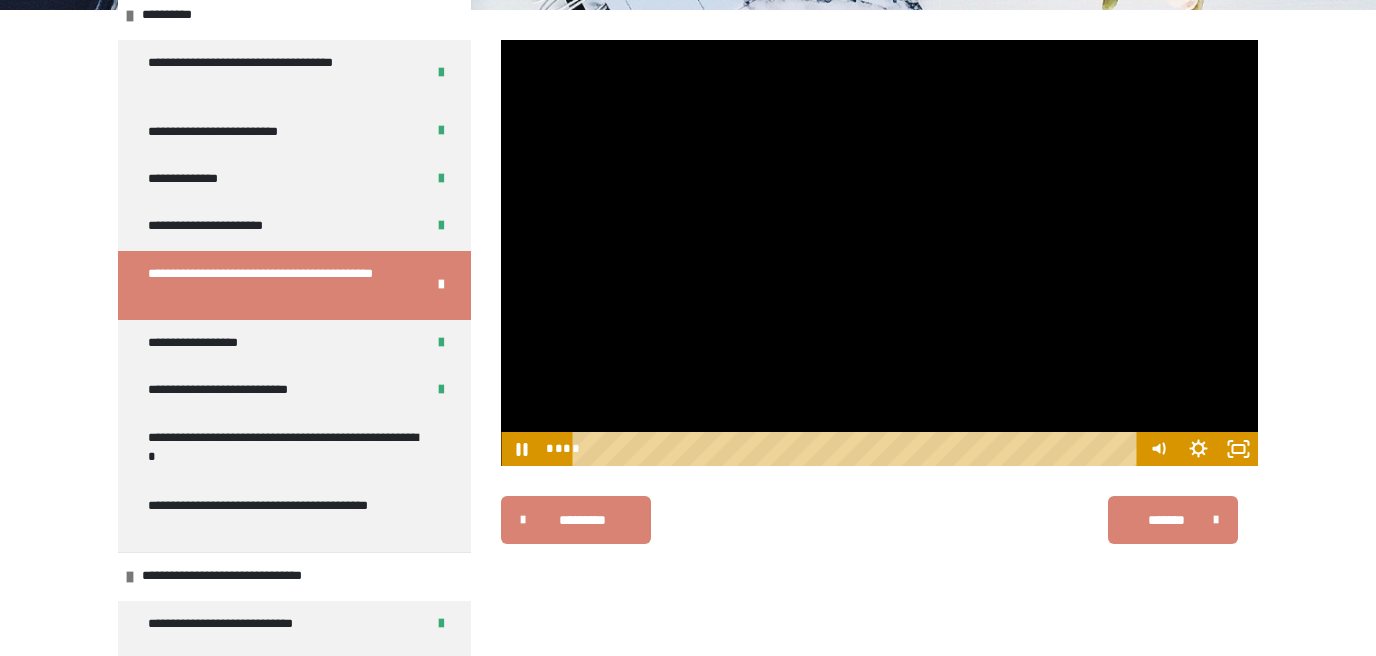 click at bounding box center [879, 253] 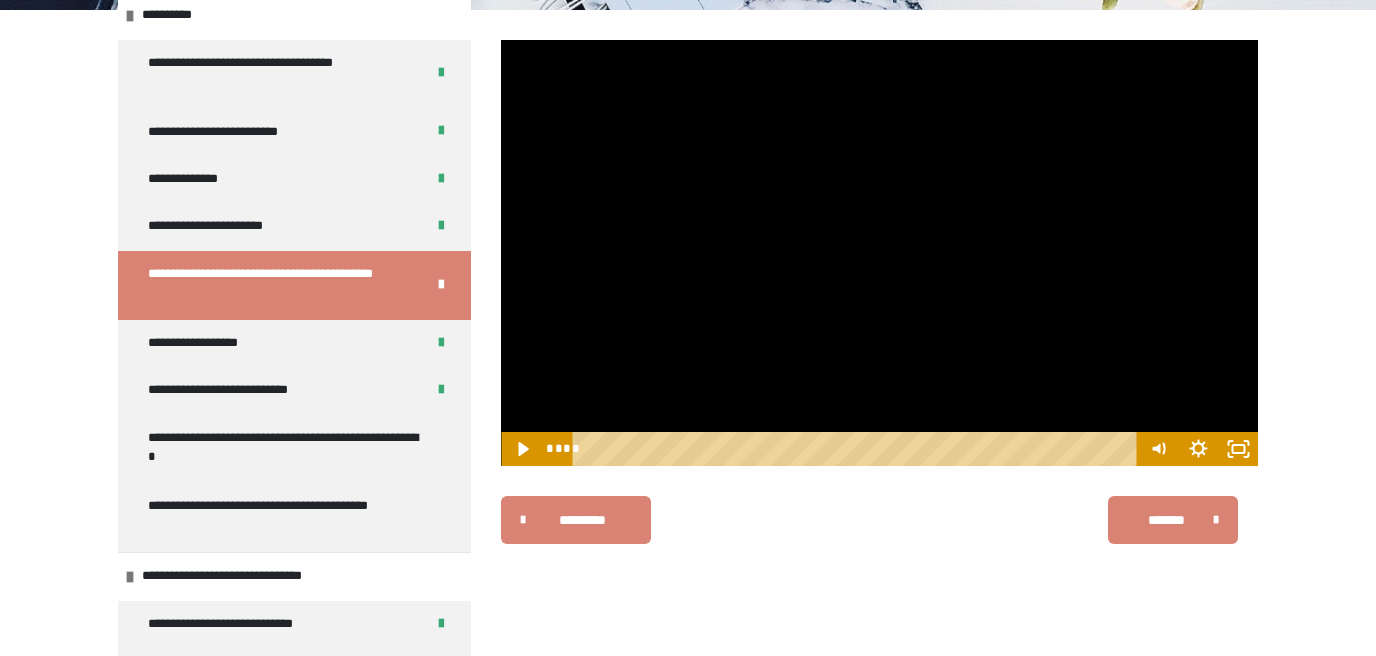 click at bounding box center [879, 253] 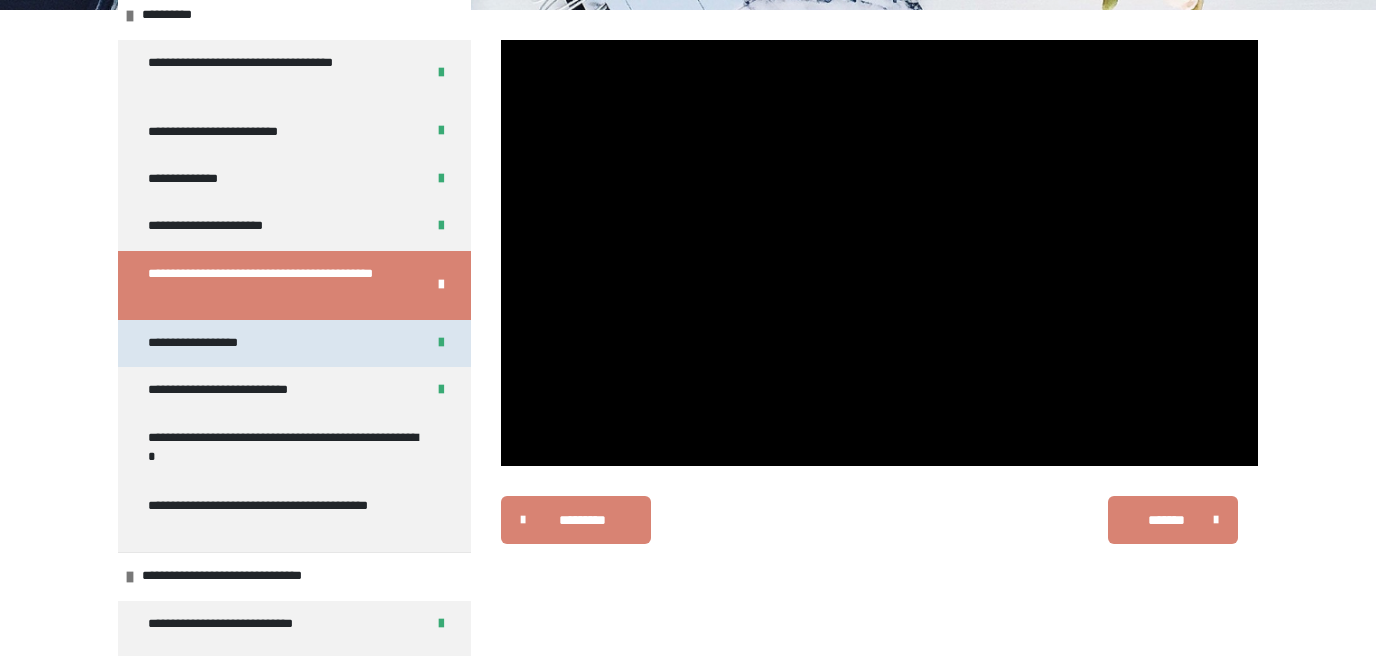 click on "**********" at bounding box center [216, 343] 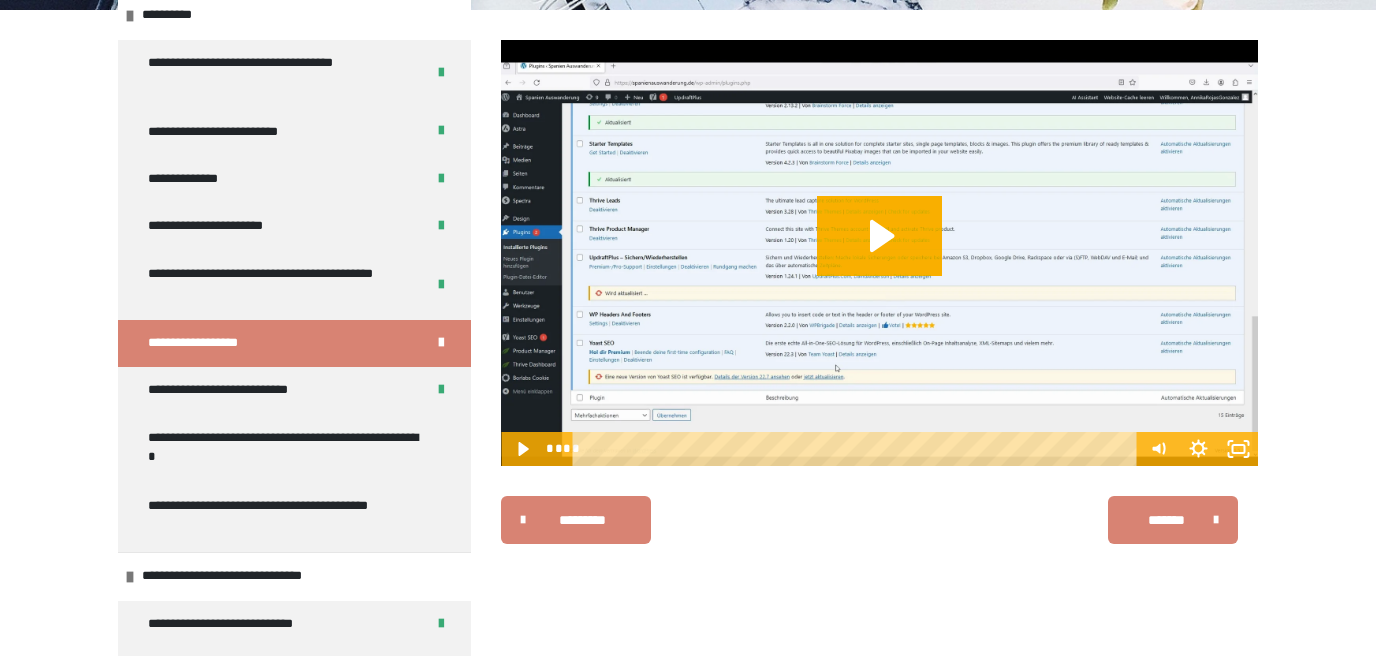 click at bounding box center (879, 253) 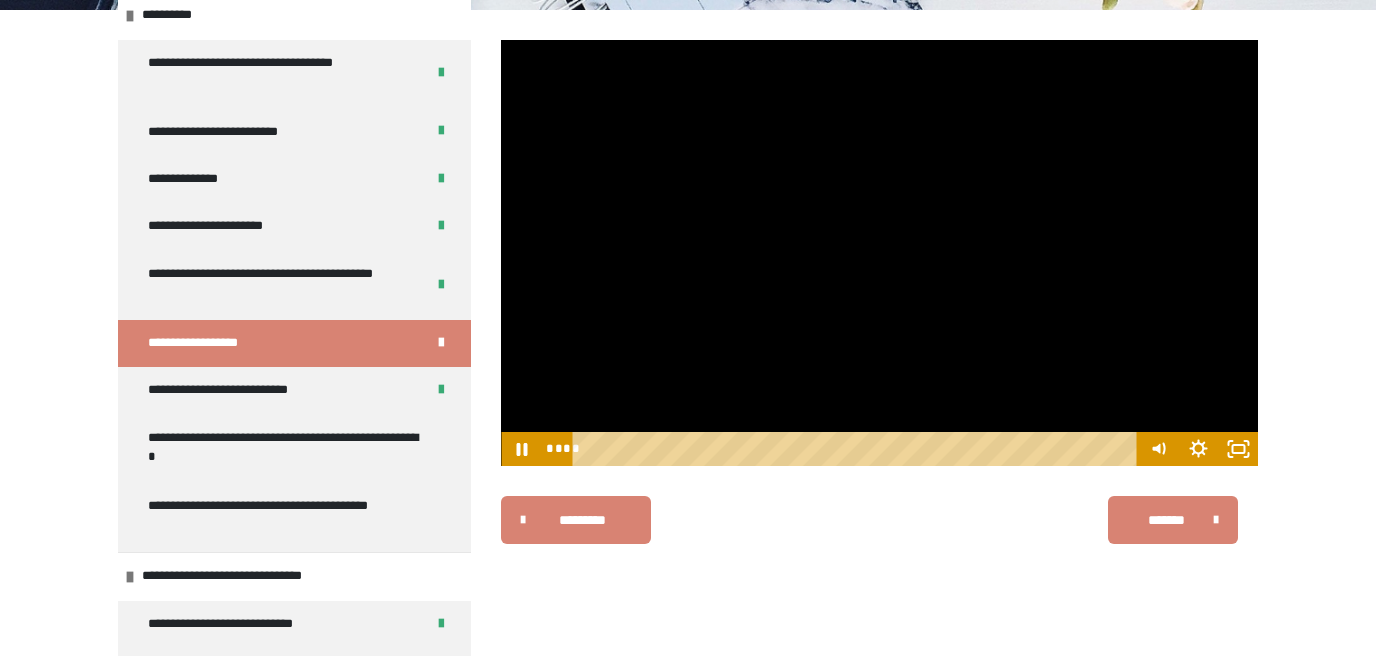 click at bounding box center (879, 253) 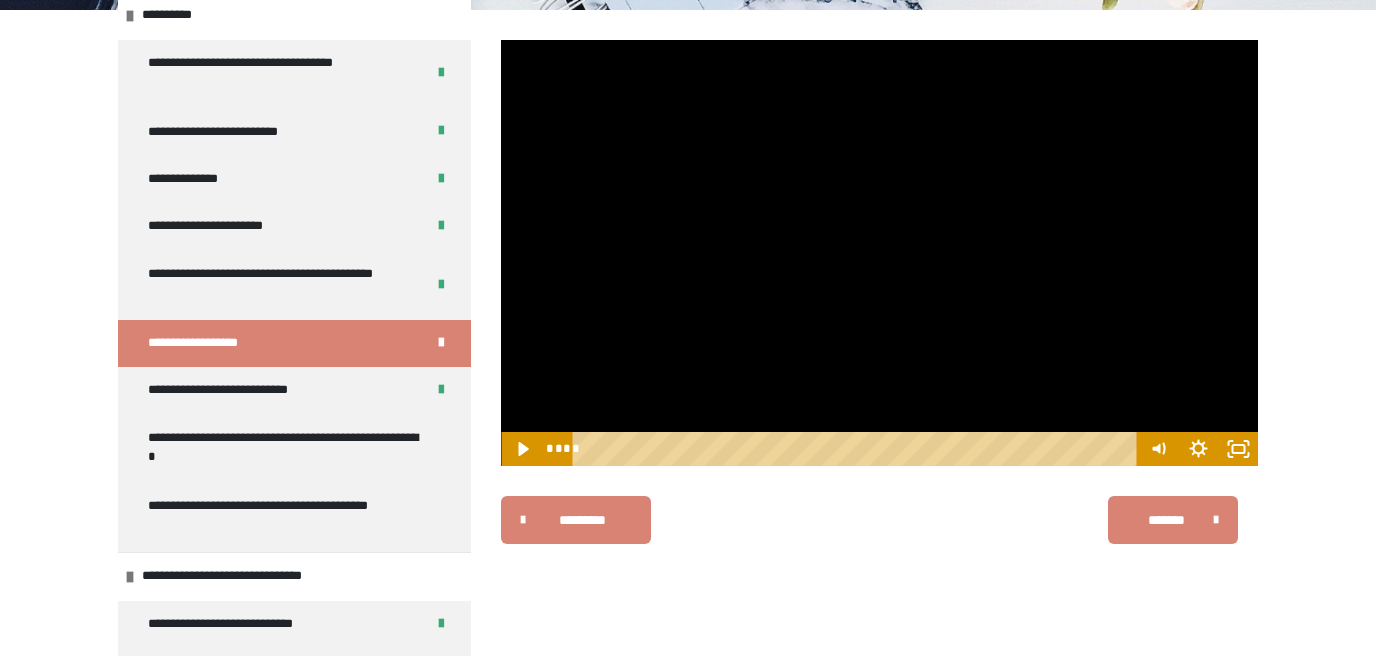 click at bounding box center [879, 253] 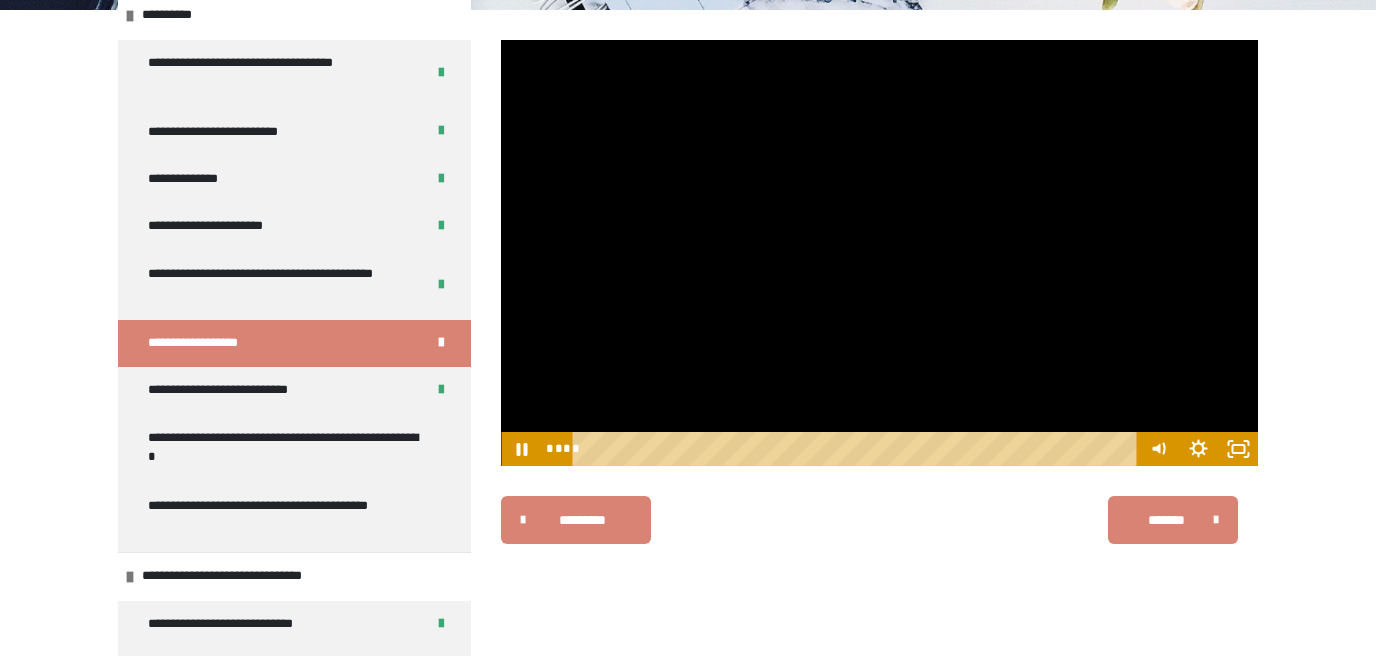 click at bounding box center (879, 253) 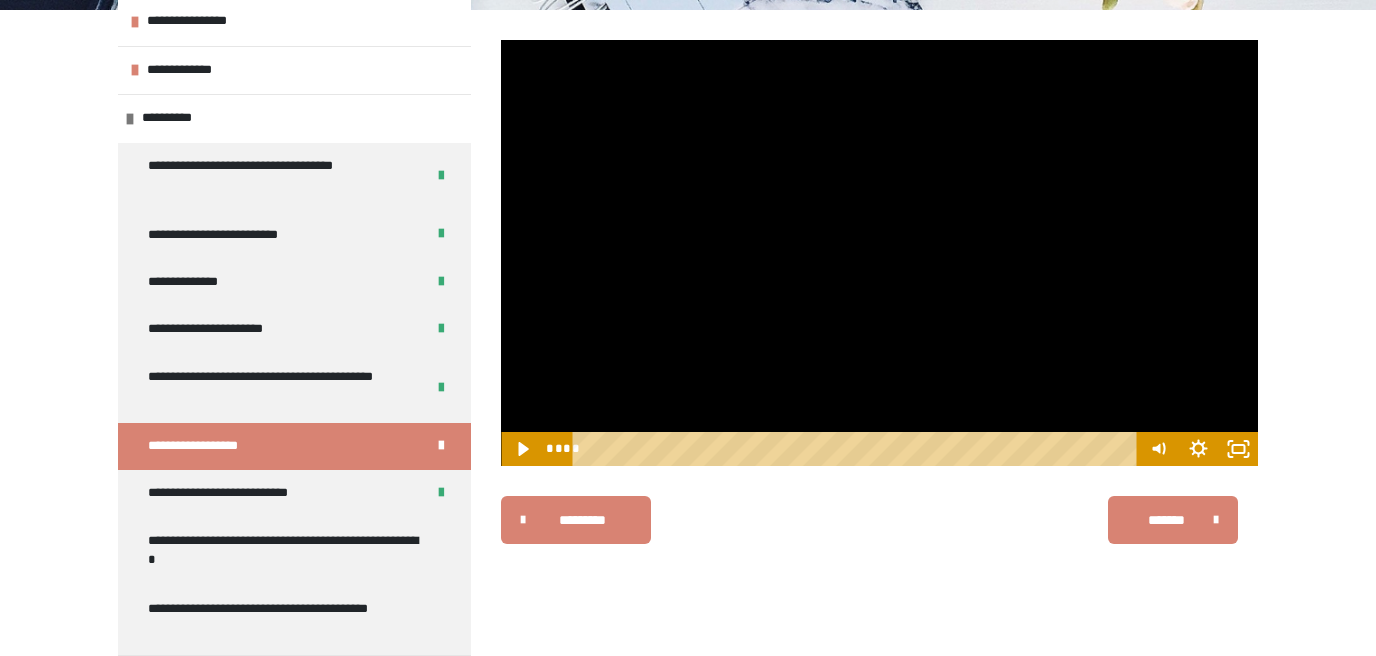 scroll, scrollTop: 0, scrollLeft: 0, axis: both 